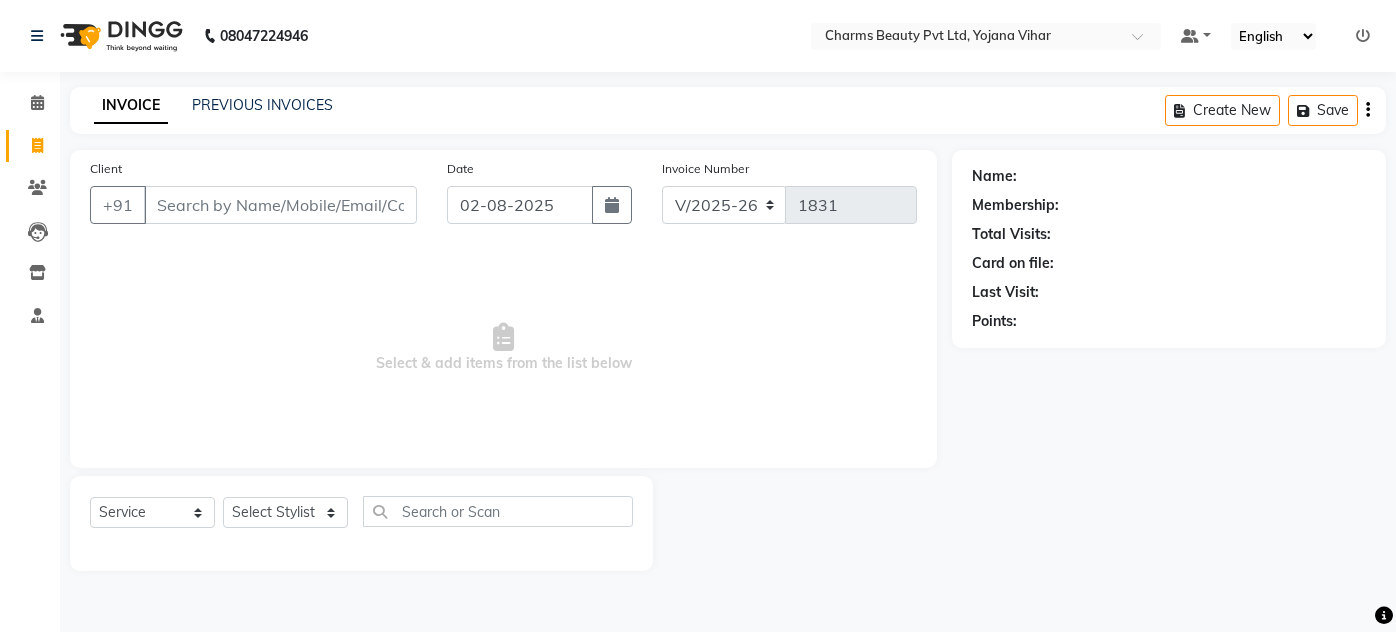 select on "3743" 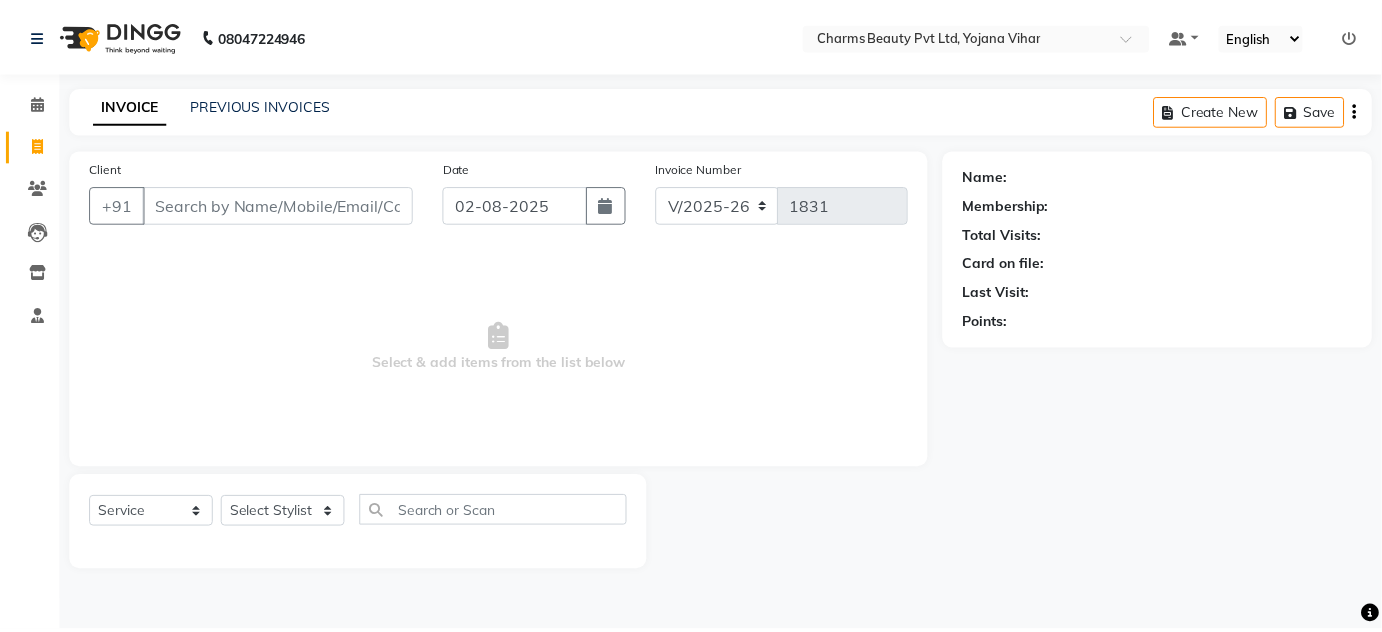scroll, scrollTop: 0, scrollLeft: 0, axis: both 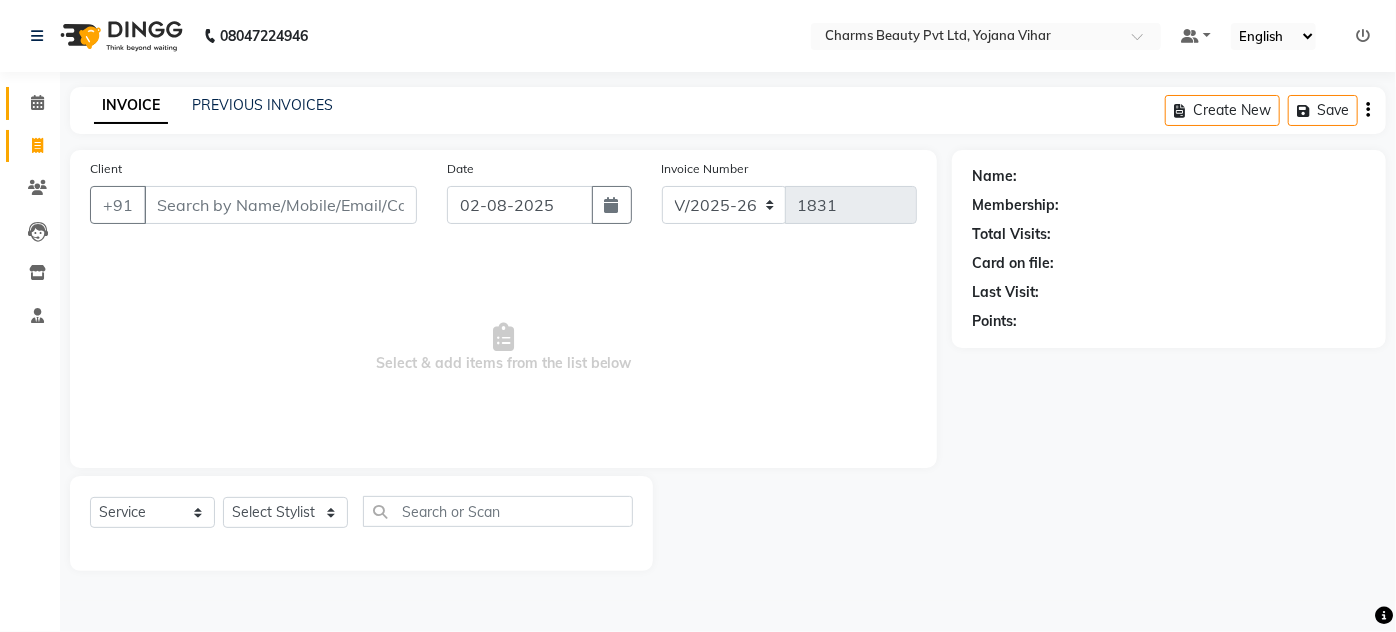 click on "Calendar" 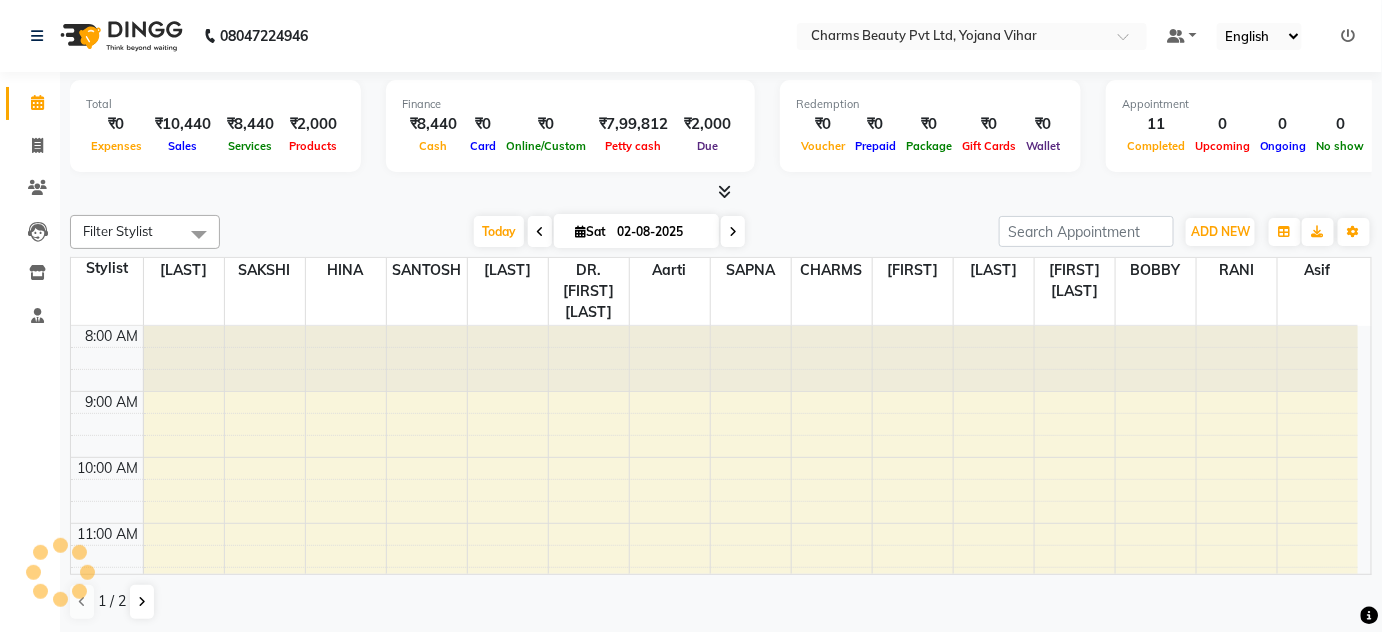 scroll, scrollTop: 0, scrollLeft: 0, axis: both 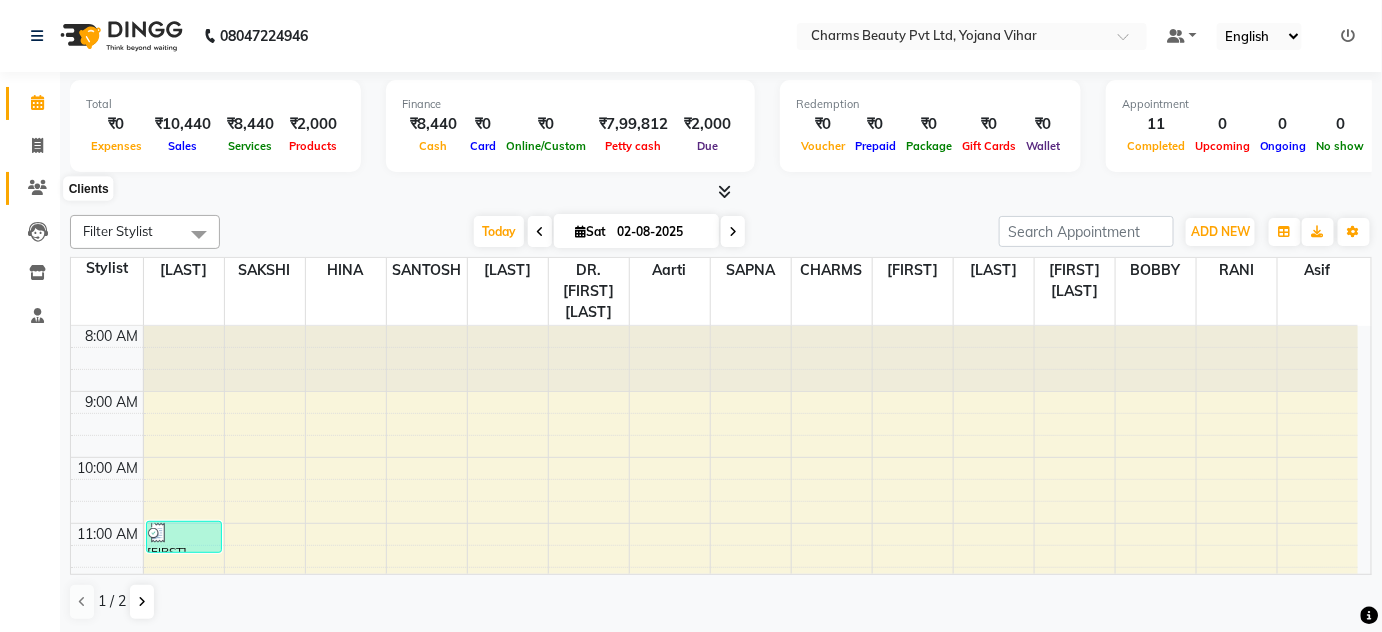 click 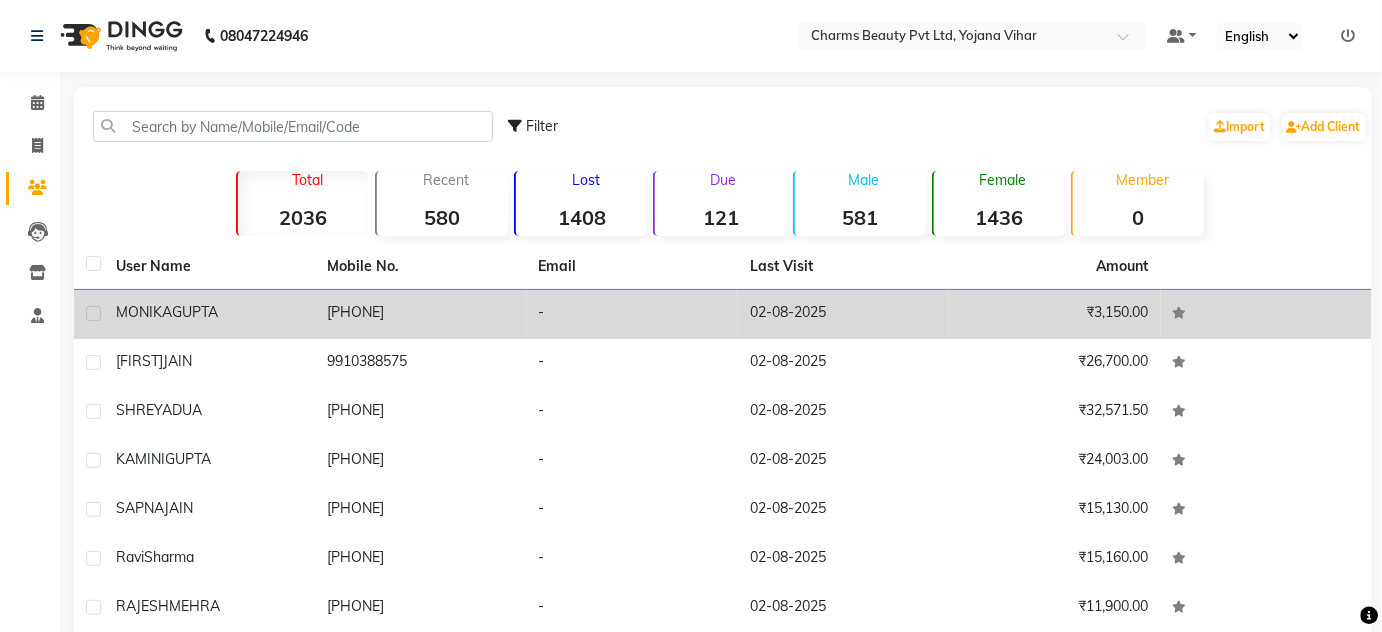 click on "[FIRST] [LAST]" 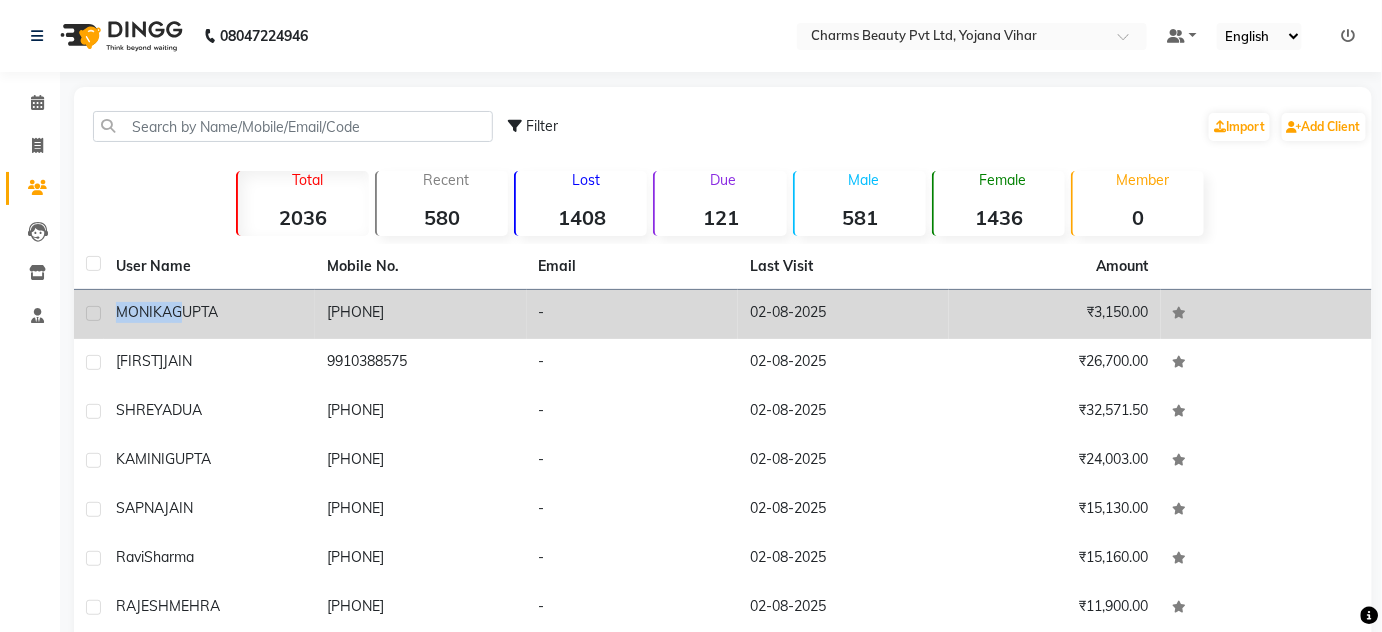 click on "[FIRST] [LAST]" 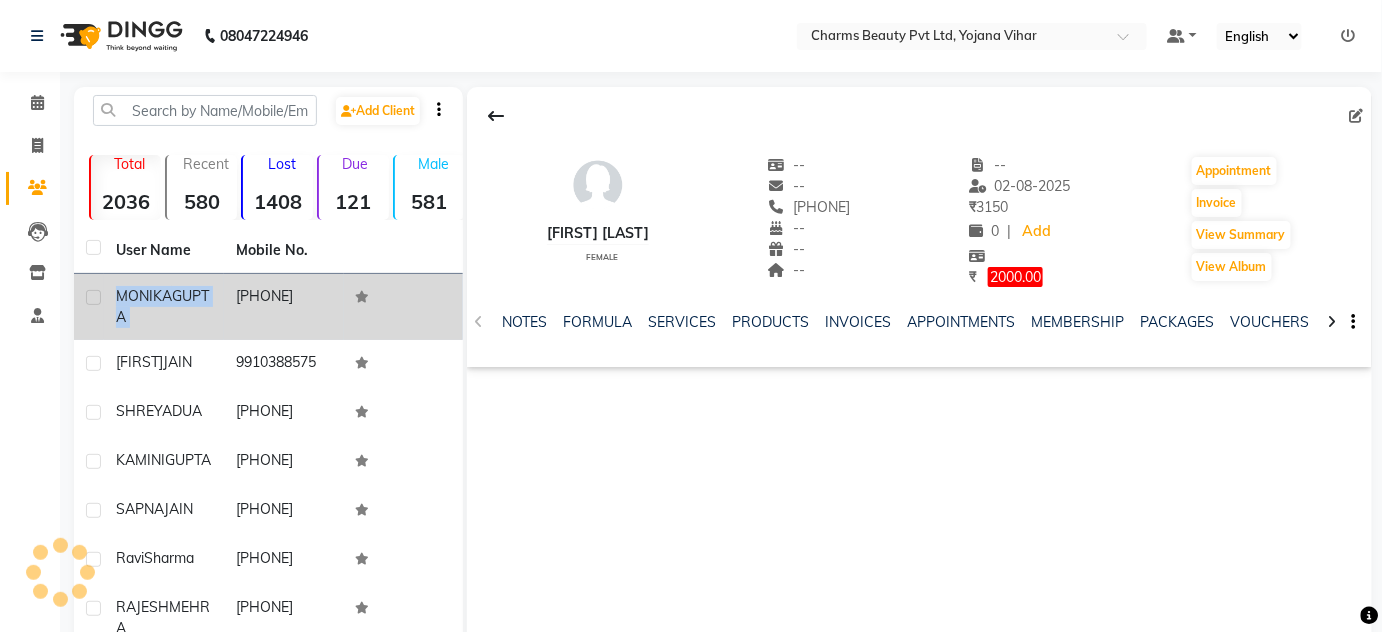 click on "[FIRST] [LAST]" 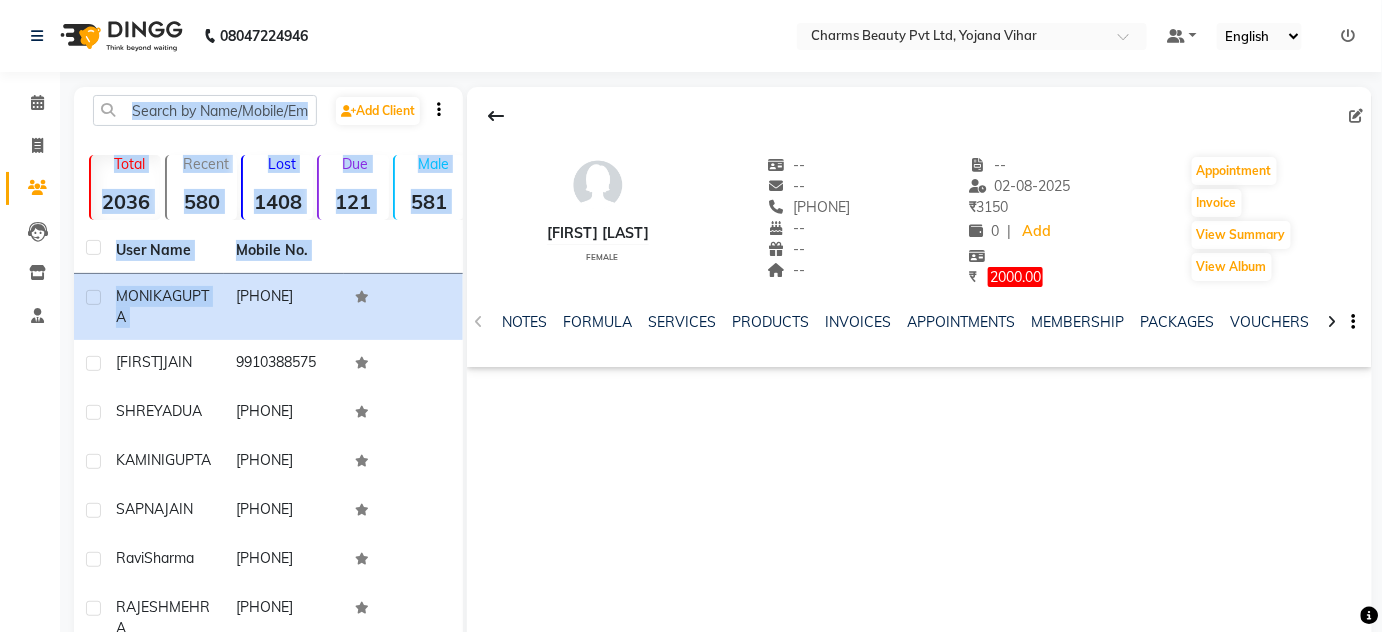 drag, startPoint x: 176, startPoint y: 294, endPoint x: 7, endPoint y: 393, distance: 195.8622 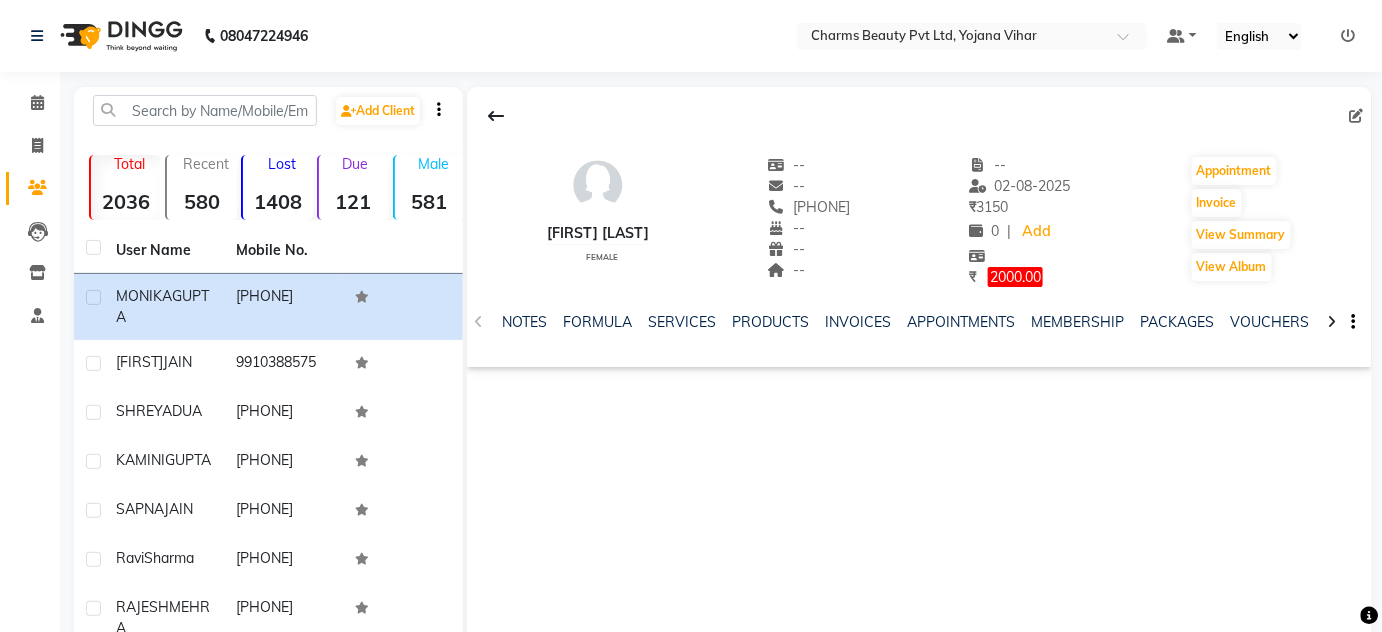 click on "Calendar" 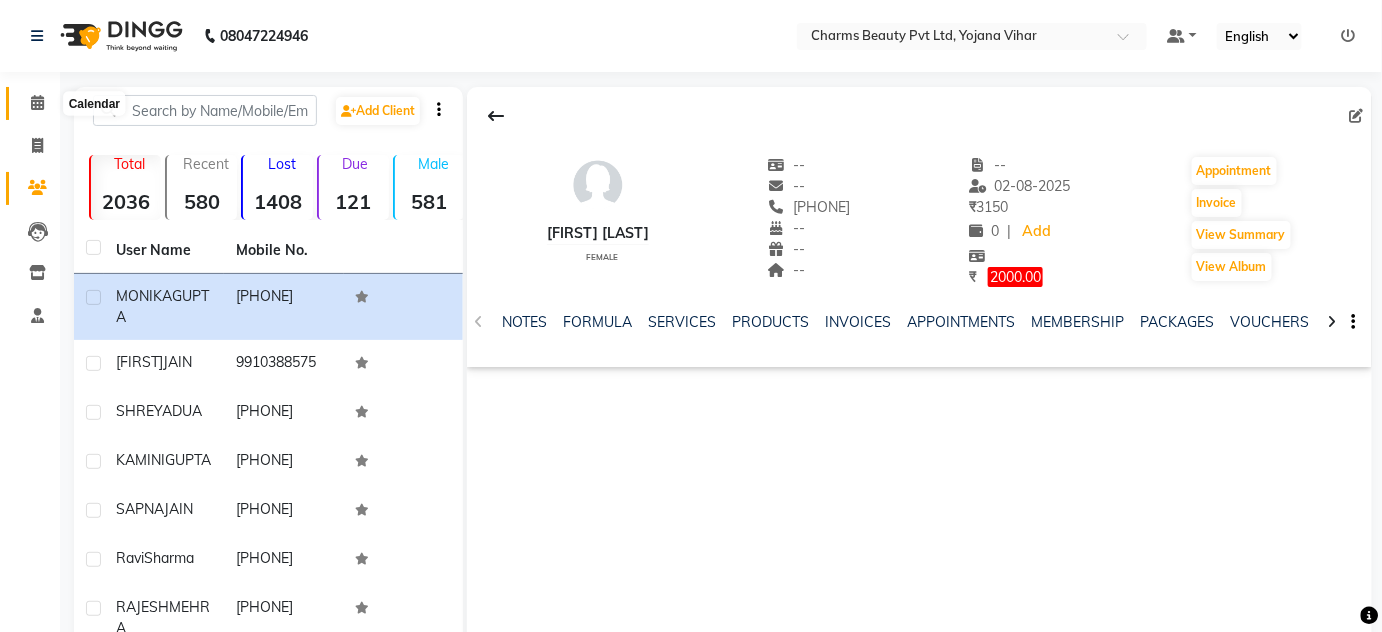 click 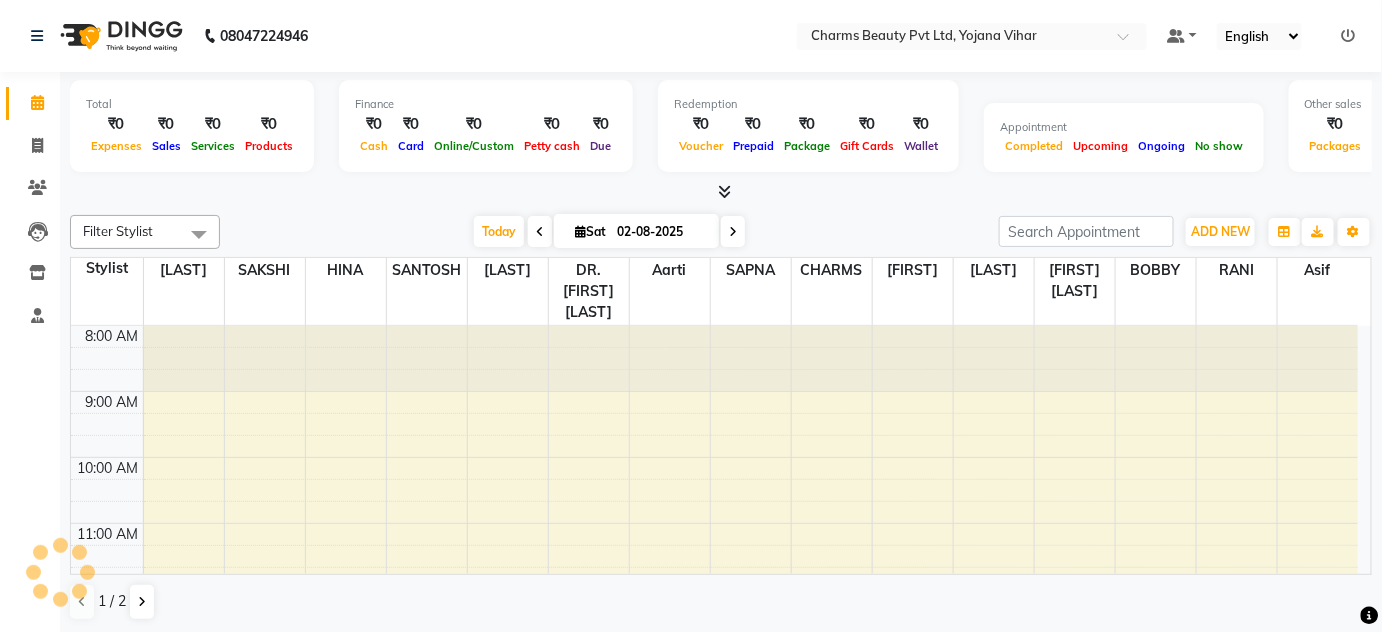 scroll, scrollTop: 0, scrollLeft: 0, axis: both 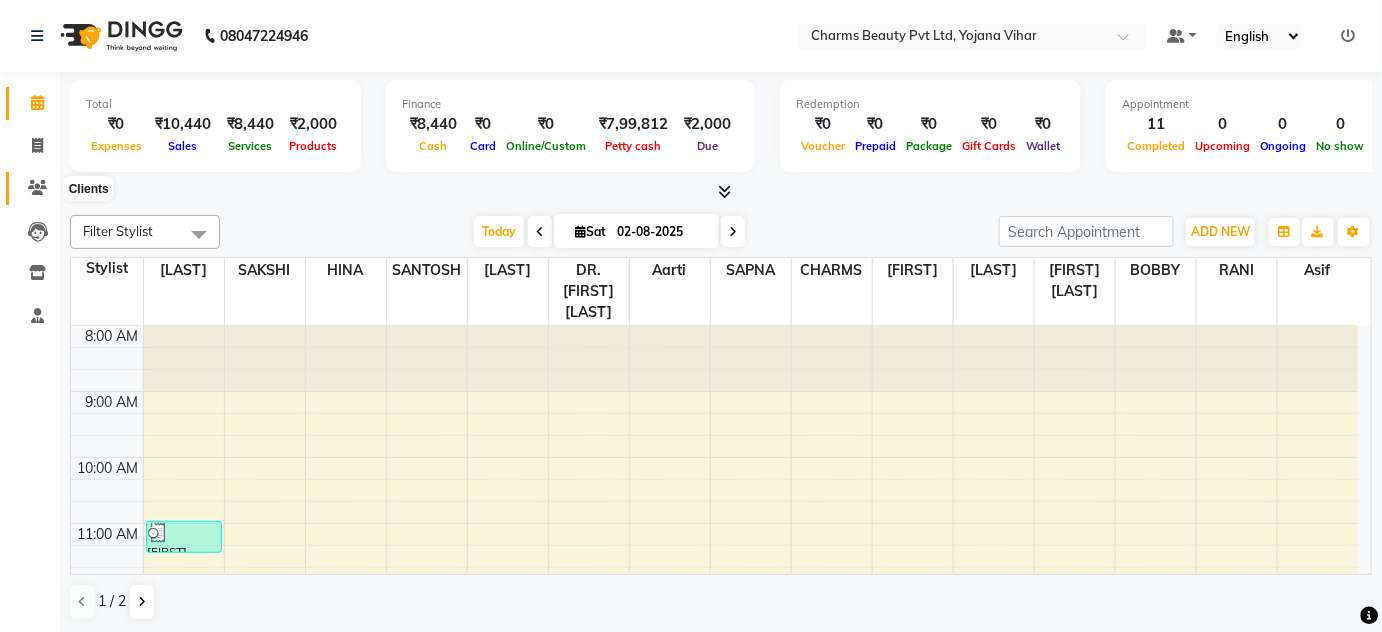 click 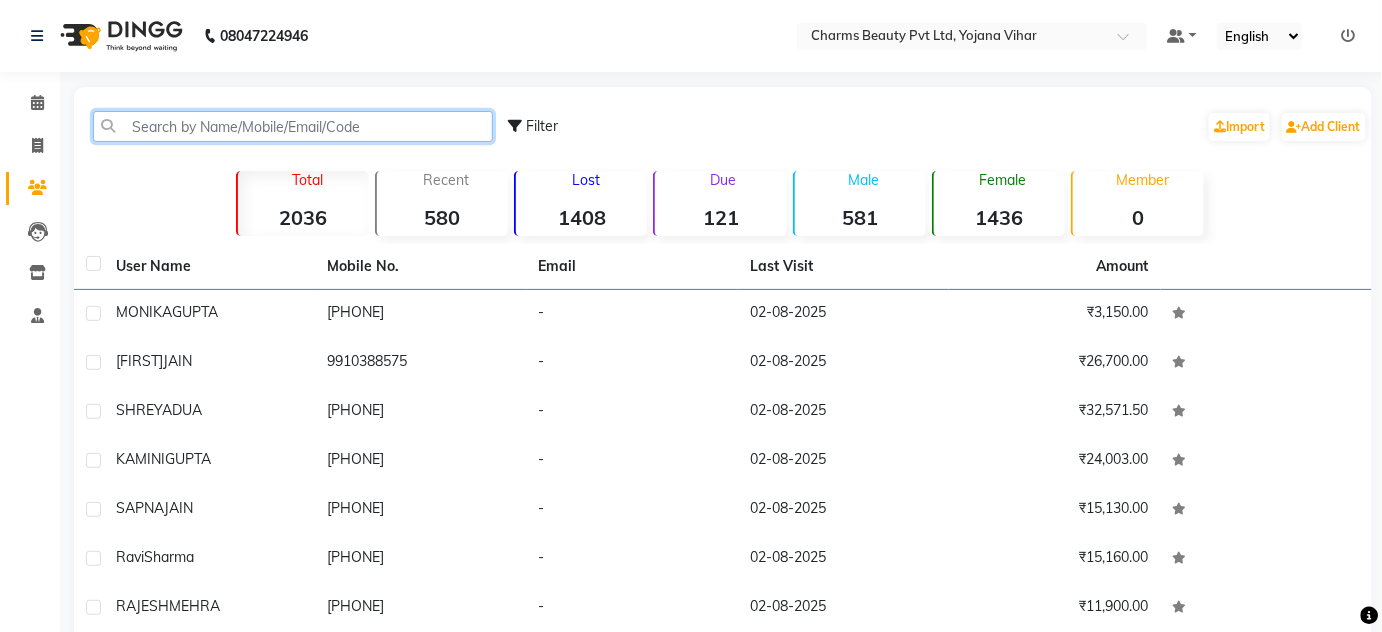 click 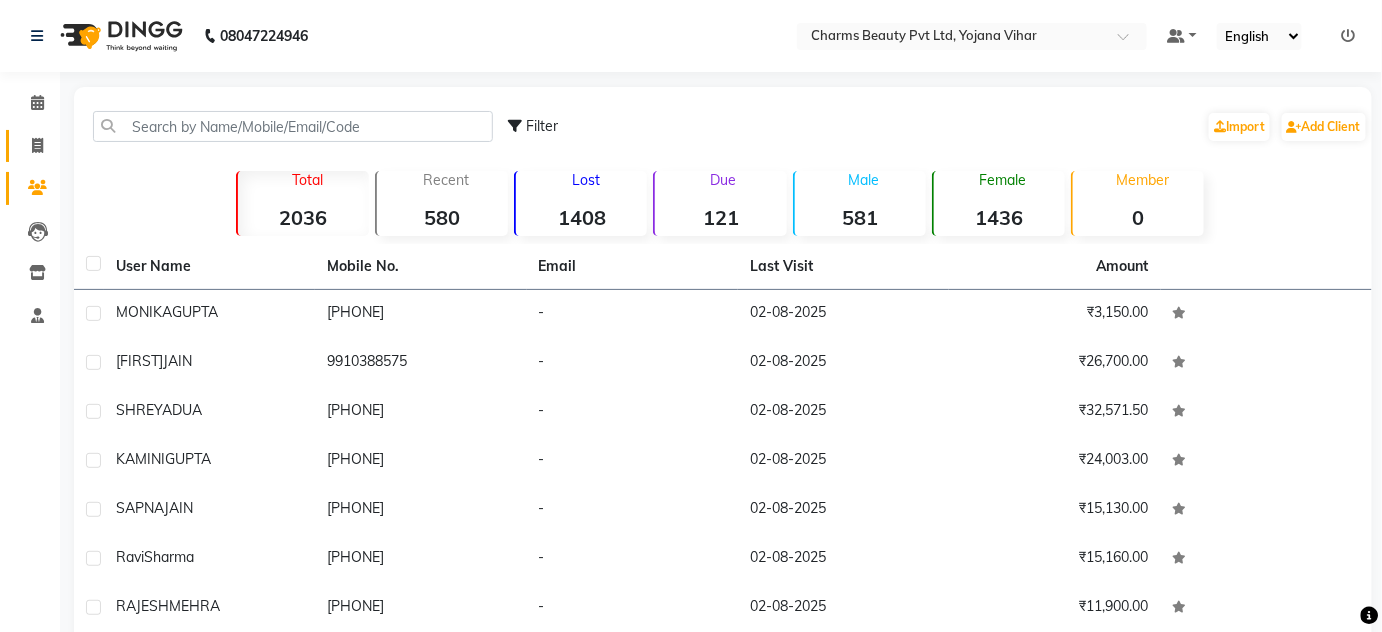 click on "Invoice" 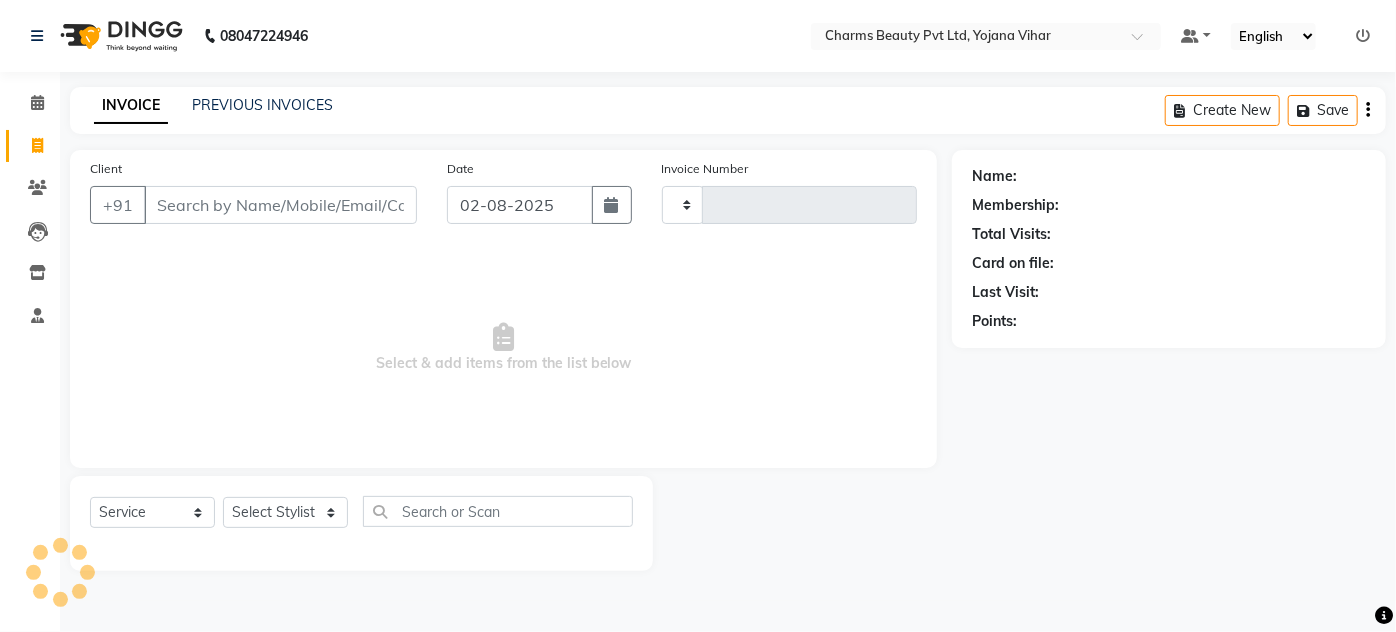 type on "S" 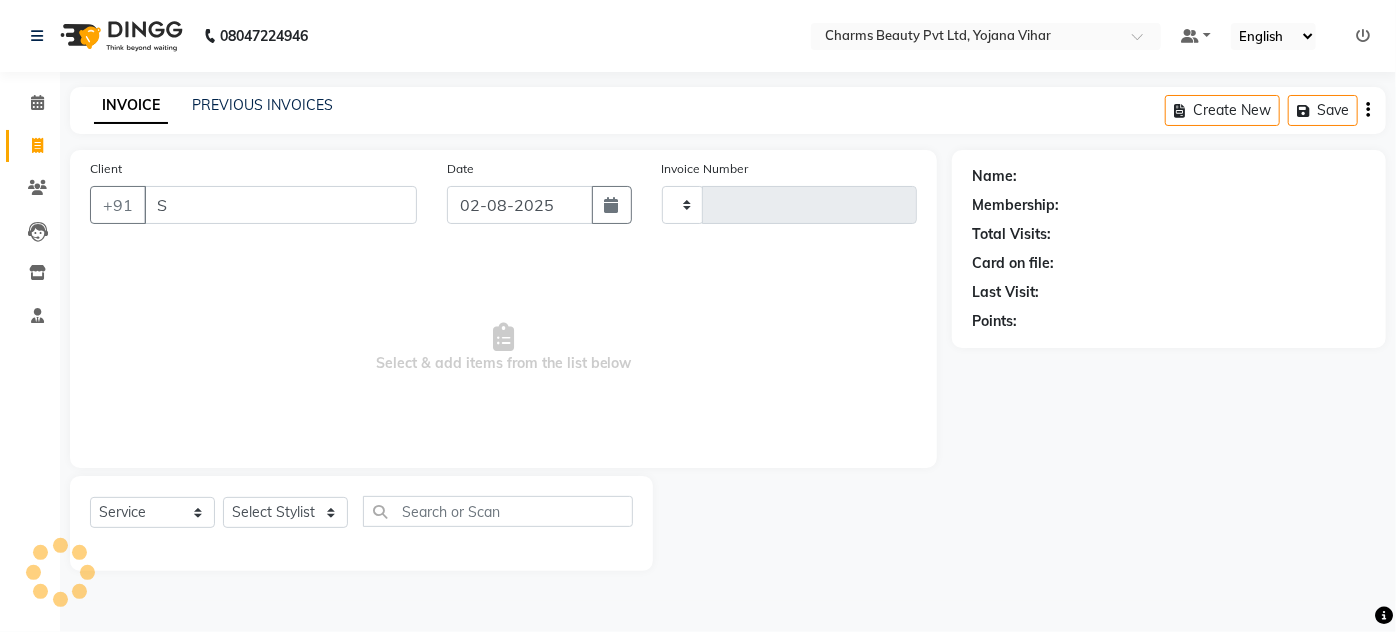 type on "1835" 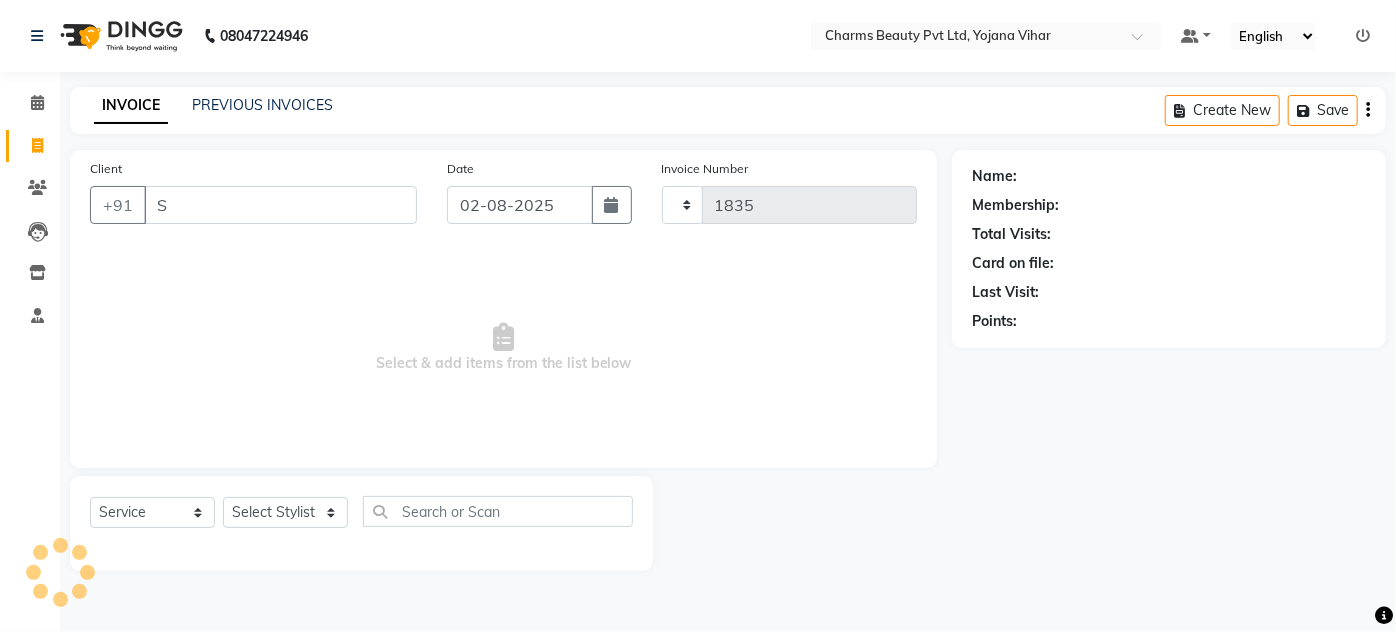 type on "Sh" 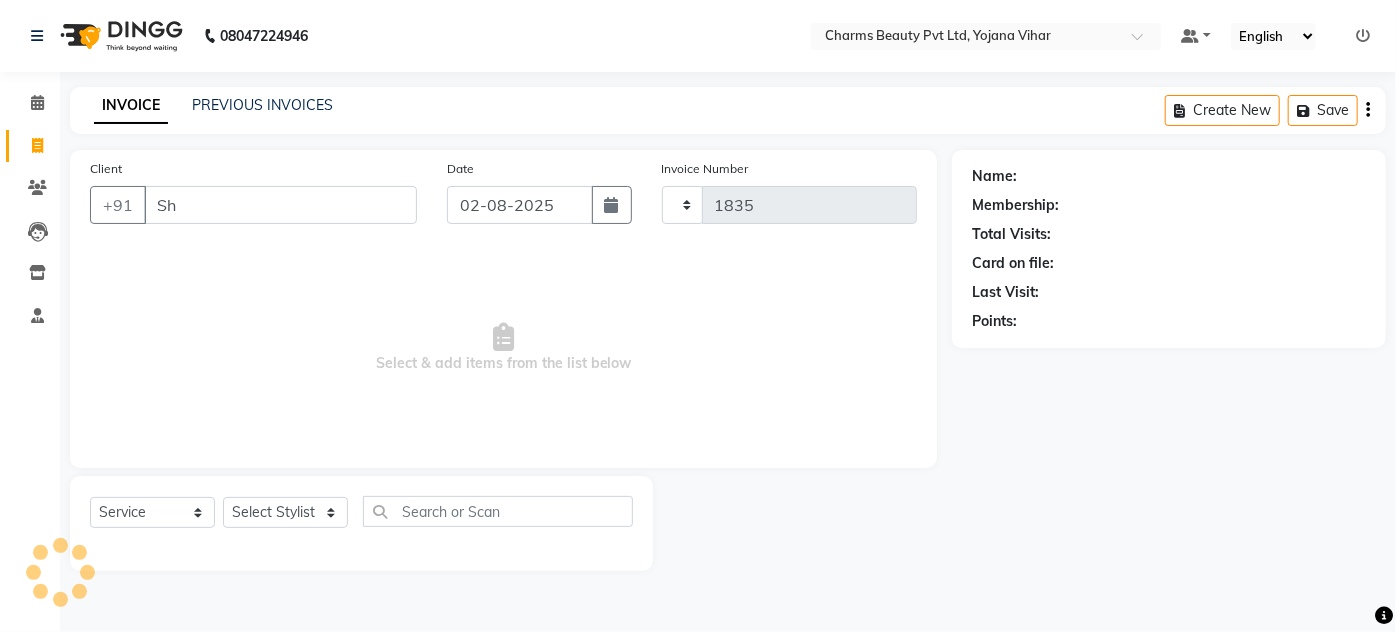 select on "3743" 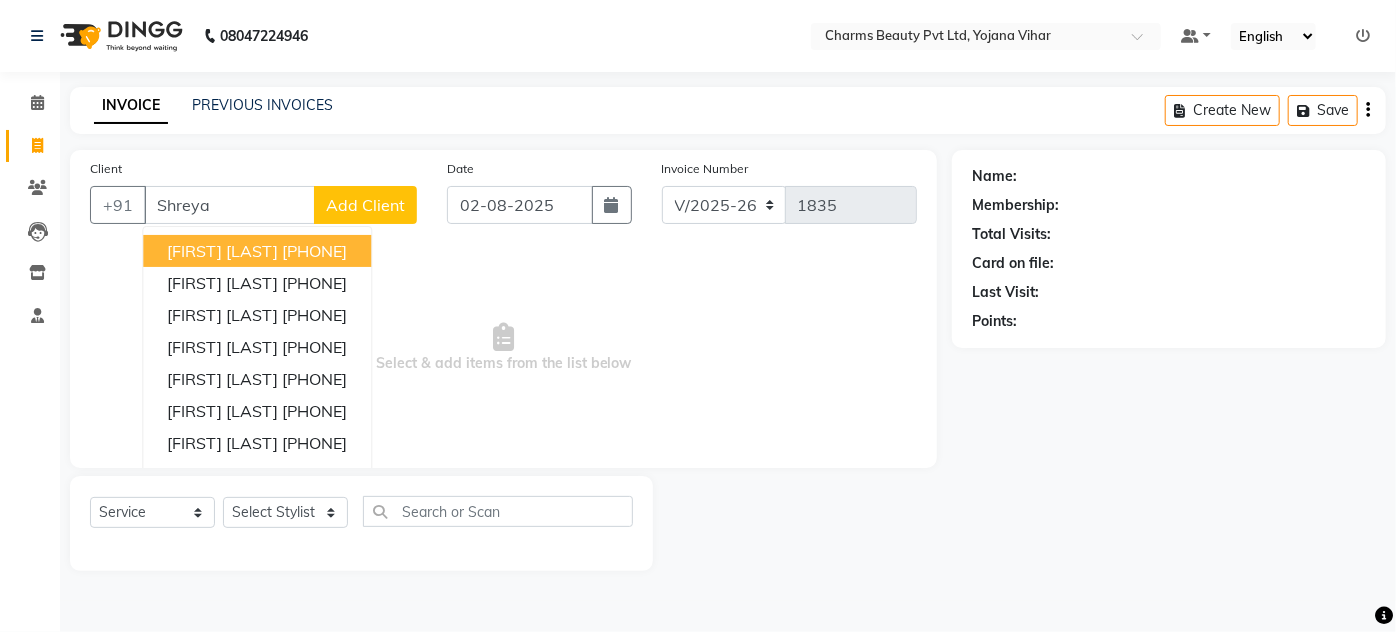 click on "[PHONE]" at bounding box center (314, 251) 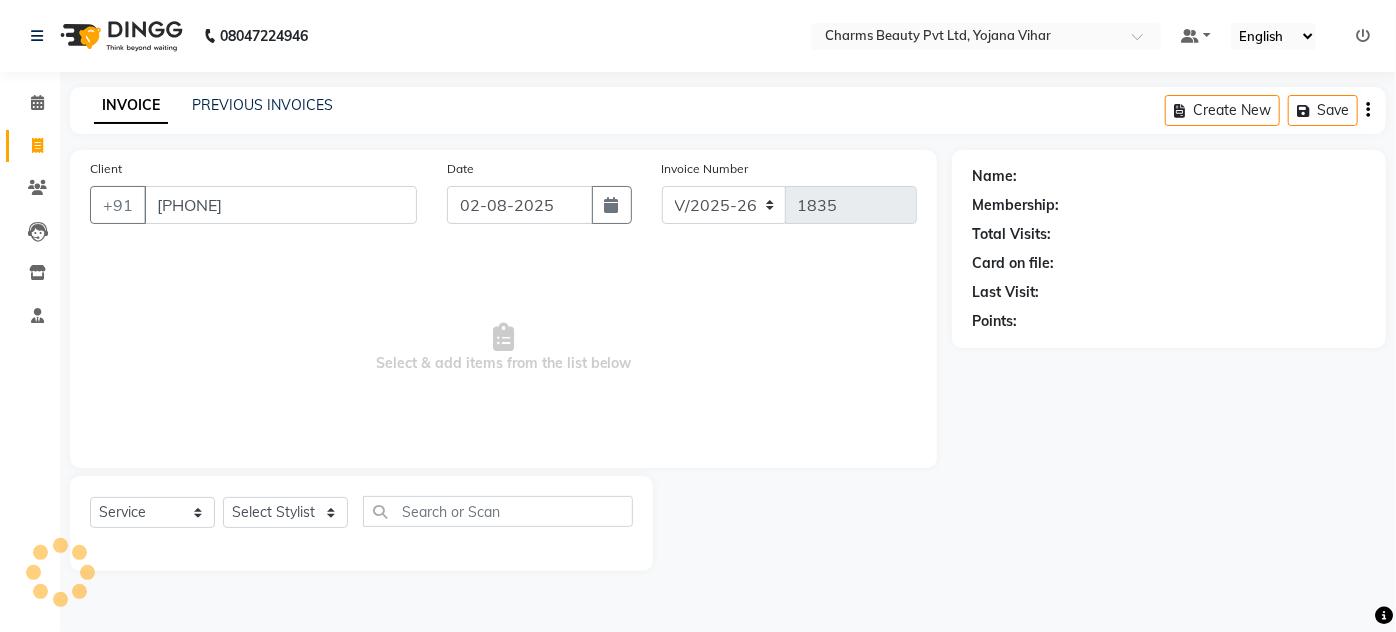 type on "[PHONE]" 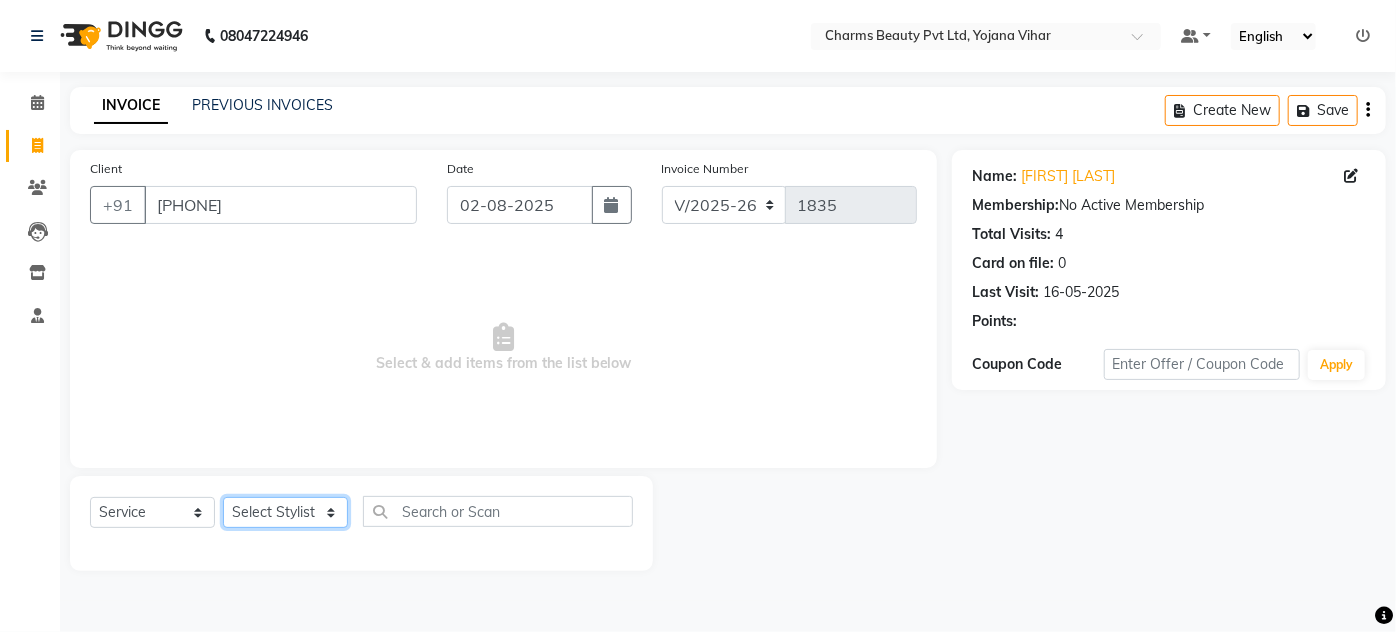 click on "Select Stylist Aarti Asif AZIZA BOBBY CHARMAYNE CHARMS DR. POOJA MITTAL HINA HUSSAN NOSHAD RANI RAVI SOOD  SAKSHI SANTOSH SAPNA TABBASUM" 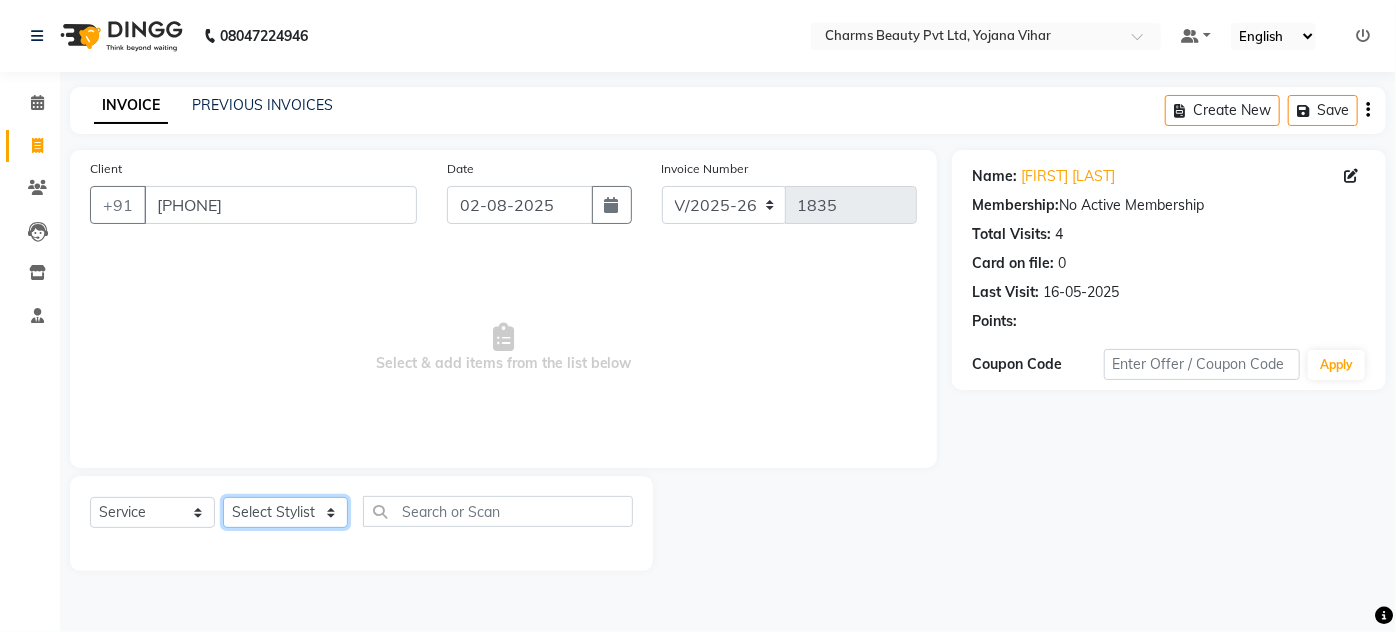 drag, startPoint x: 269, startPoint y: 509, endPoint x: 267, endPoint y: 476, distance: 33.06055 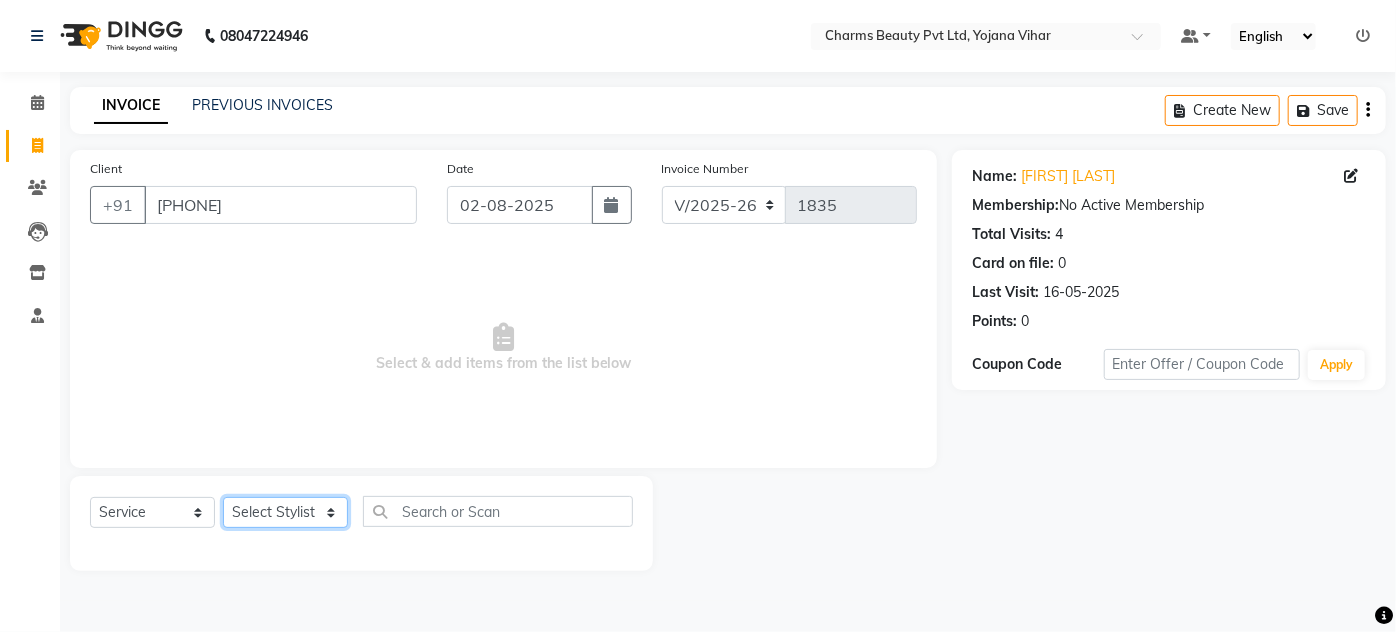 click on "Select Stylist Aarti Asif AZIZA BOBBY CHARMAYNE CHARMS DR. POOJA MITTAL HINA HUSSAN NOSHAD RANI RAVI SOOD  SAKSHI SANTOSH SAPNA TABBASUM" 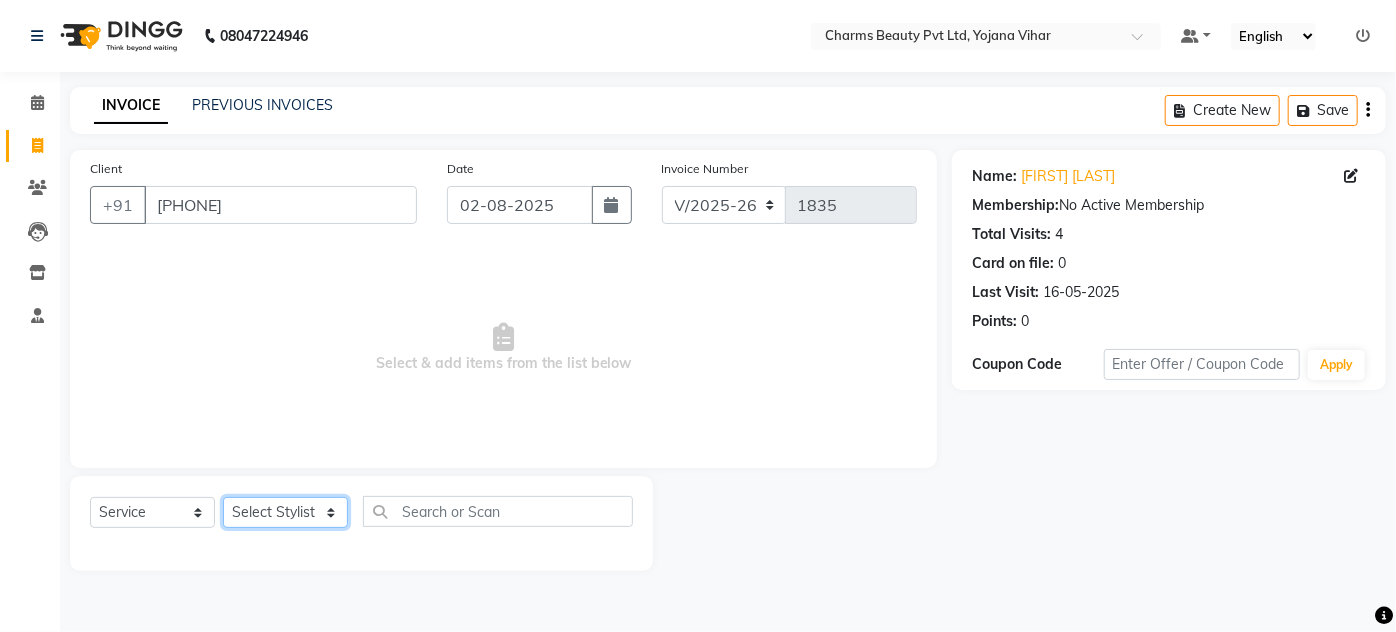 select on "17827" 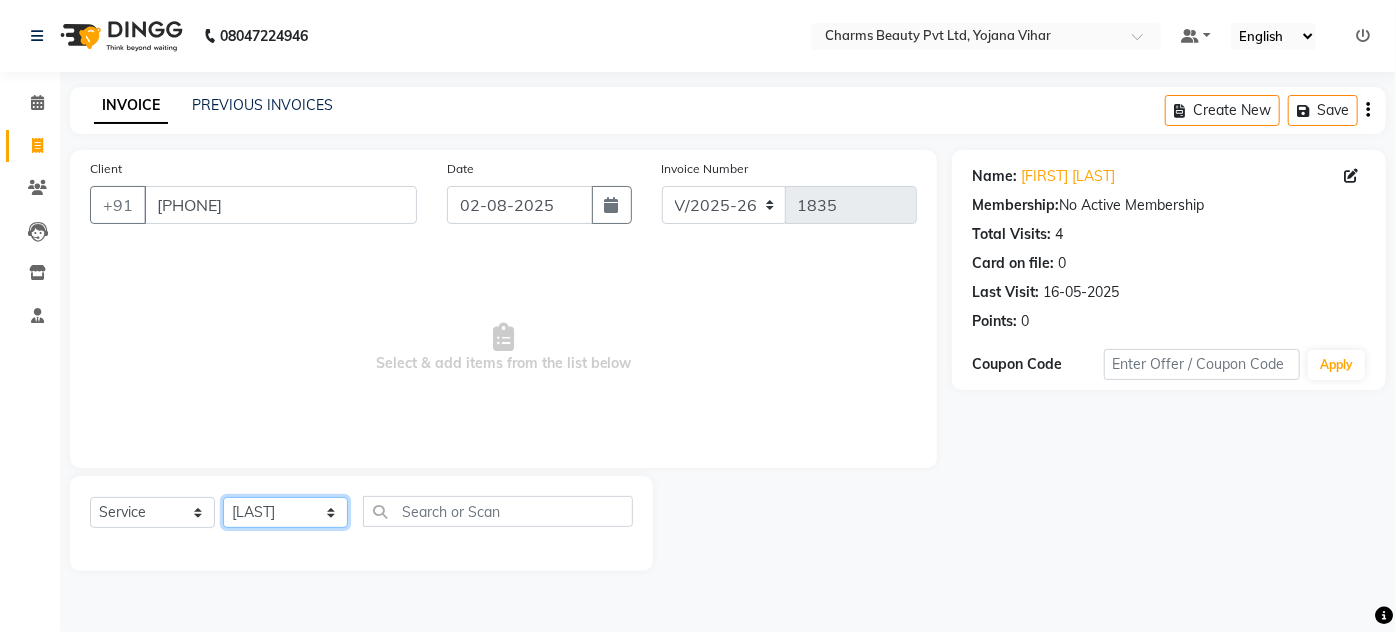 click on "Select Stylist Aarti Asif AZIZA BOBBY CHARMAYNE CHARMS DR. POOJA MITTAL HINA HUSSAN NOSHAD RANI RAVI SOOD  SAKSHI SANTOSH SAPNA TABBASUM" 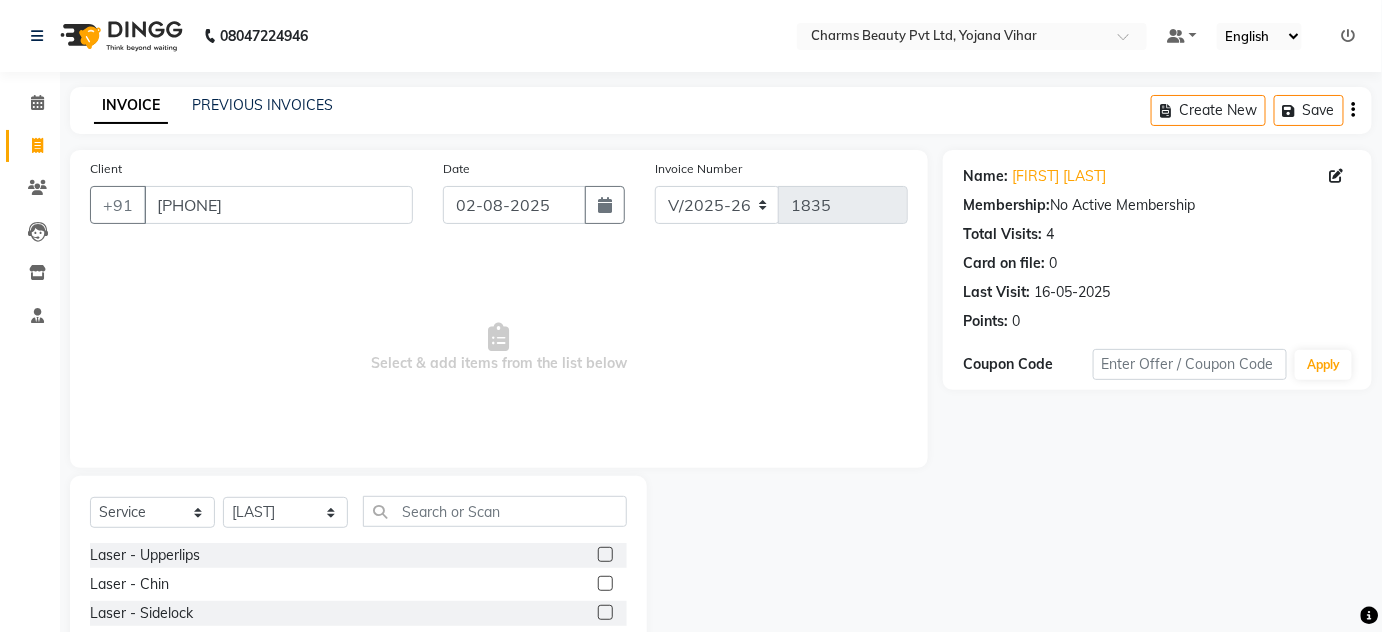 drag, startPoint x: 438, startPoint y: 531, endPoint x: 430, endPoint y: 509, distance: 23.409399 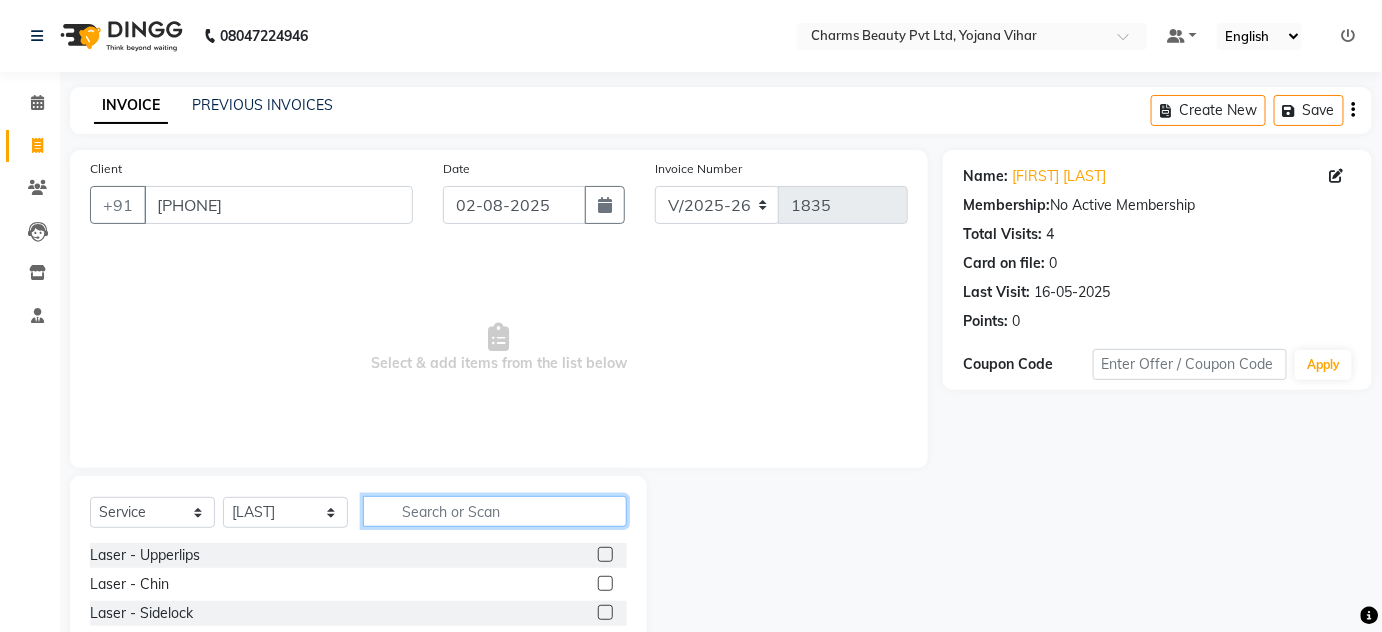 click 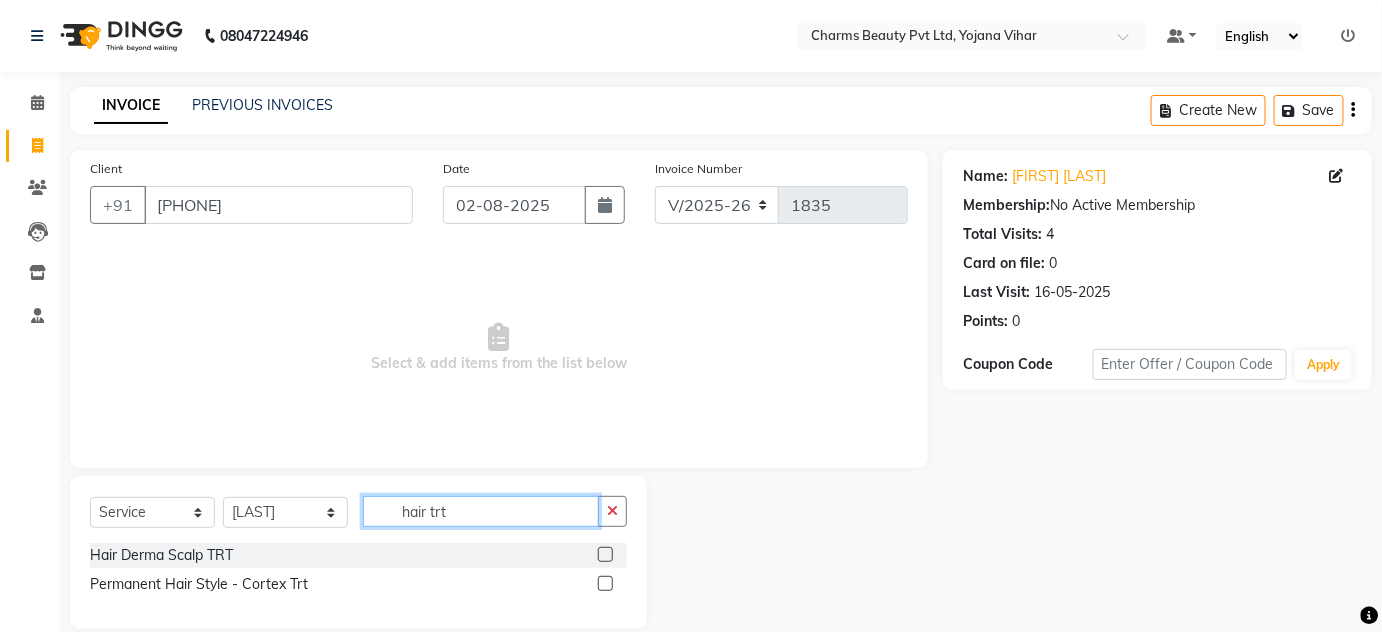type on "hair trt" 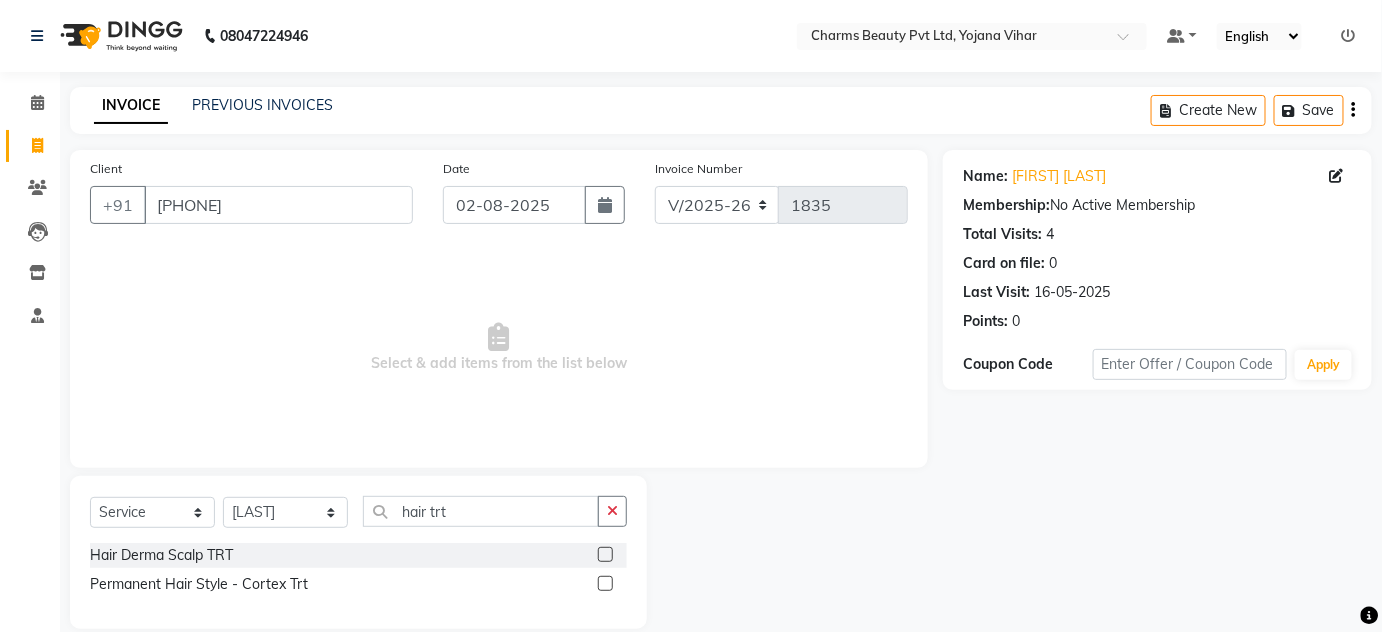 click 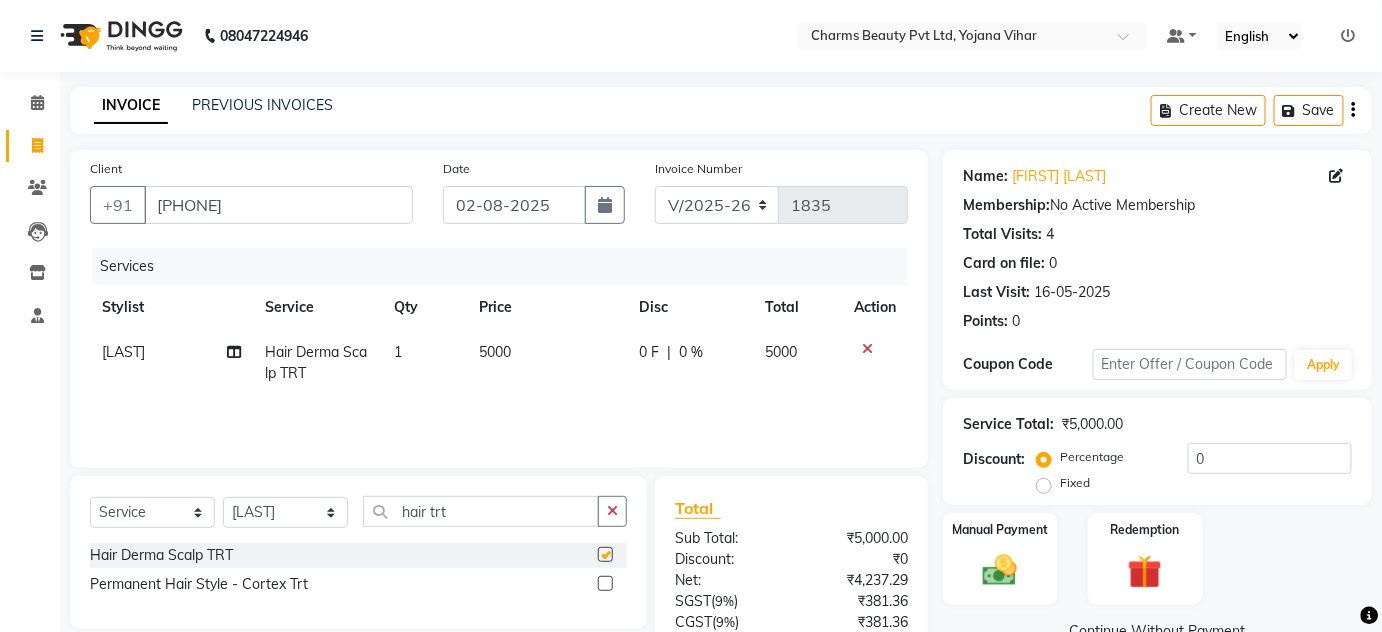 checkbox on "false" 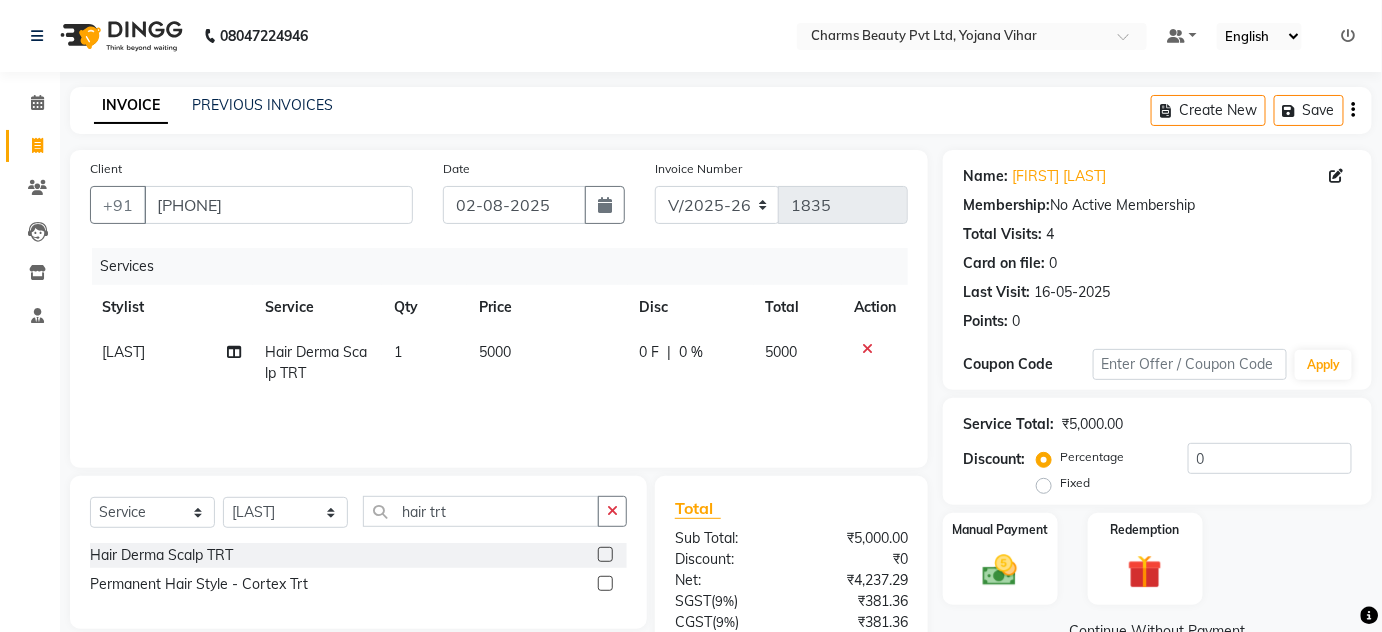 click on "5000" 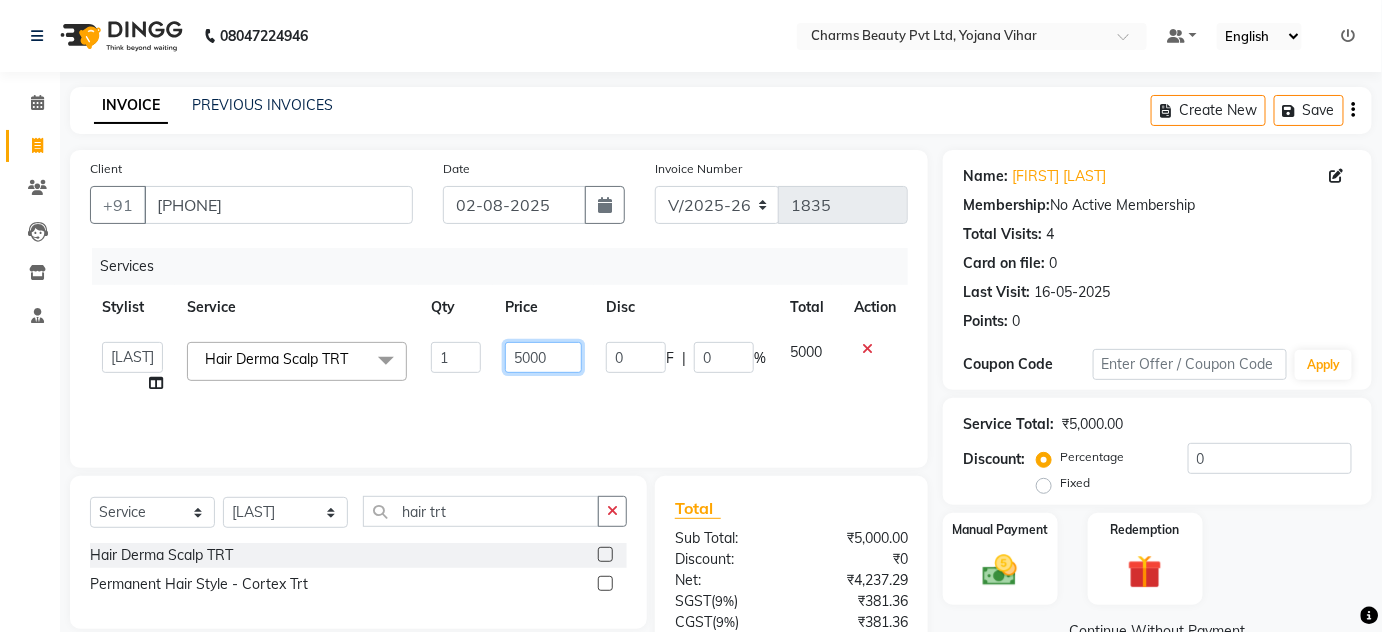 click on "5000" 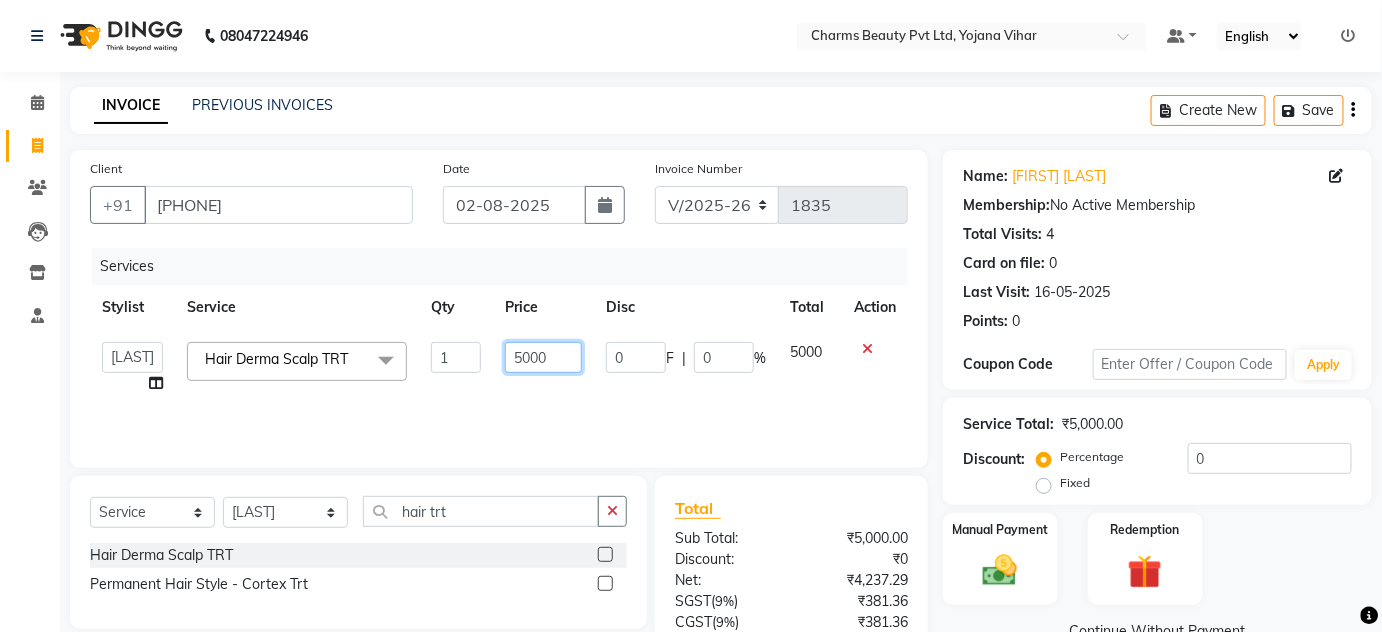 click on "5000" 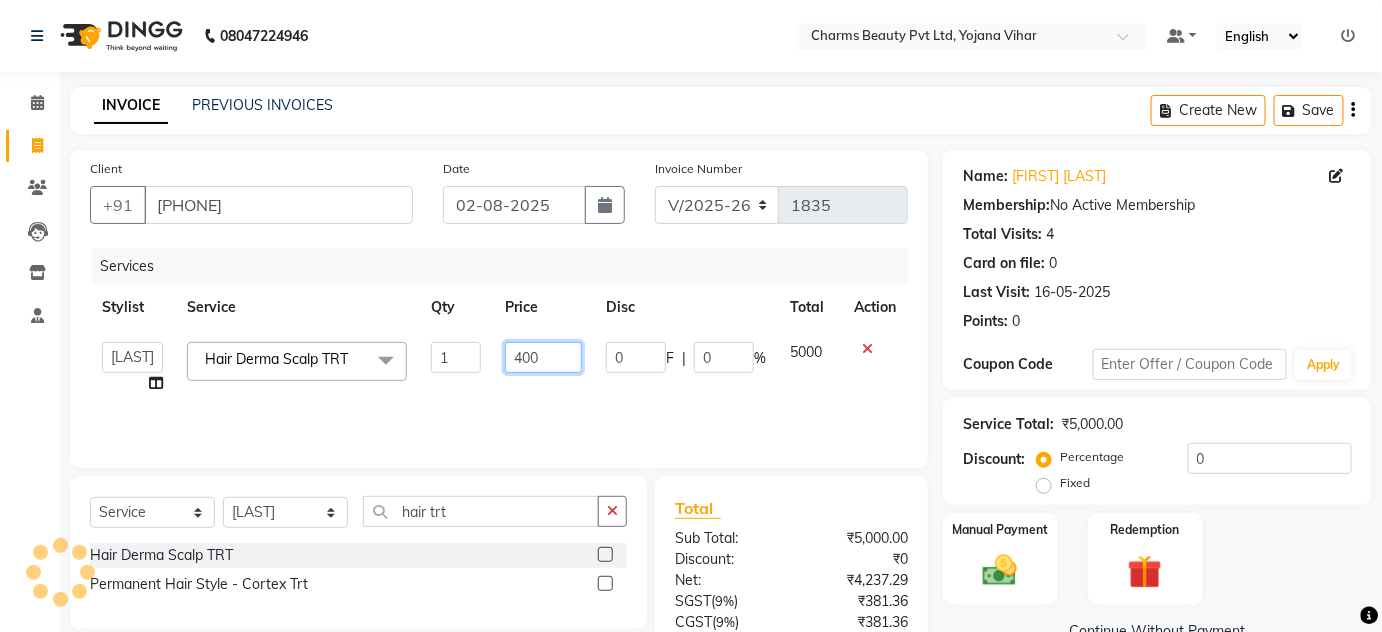 type on "4500" 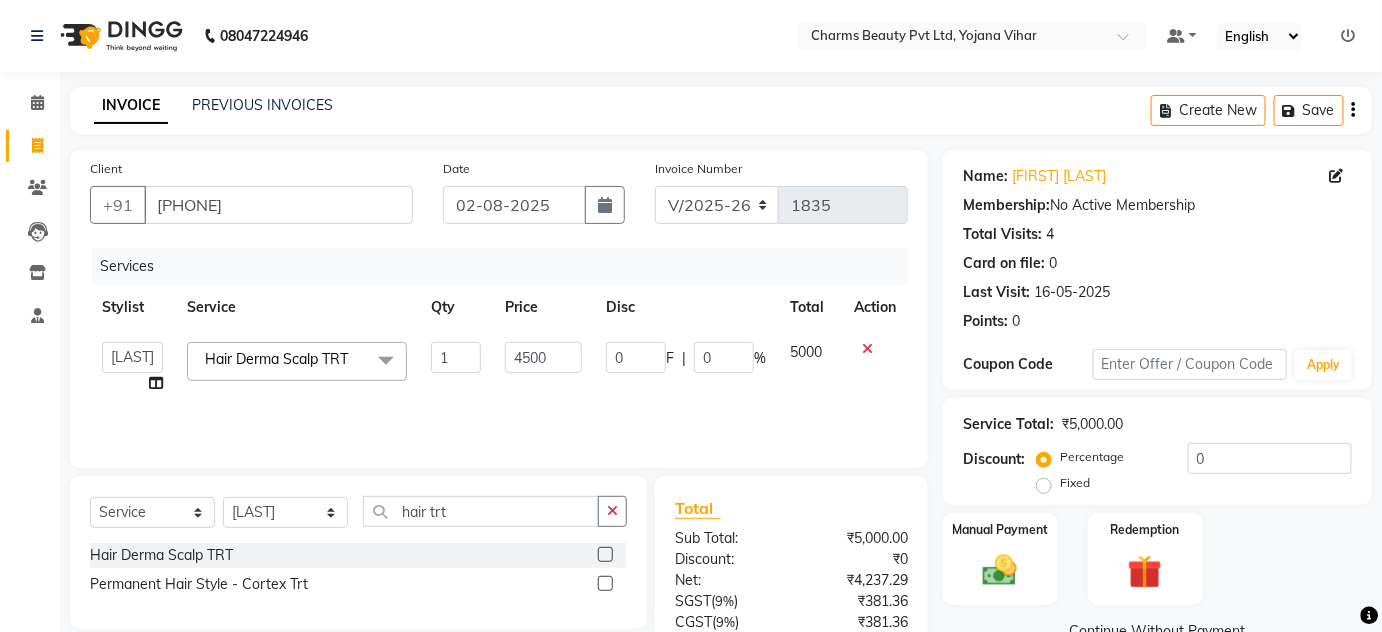 click on "Services Stylist Service Qty Price Disc Total Action  Aarti   Asif   AZIZA   BOBBY   CHARMAYNE   CHARMS   DR. [LAST] [LAST]   HINA   HUSSAN   NOSHAD   RANI   [FIRST] [LAST]    SAKSHI   SANTOSH   SAPNA   TABBASUM  Hair Derma Scalp TRT  x Laser  -  Upperlips Laser  -  Chin Laser  -  Sidelock Laser  -  Full Face Laser  -  Ears Laser  -  Half Legs Laser  -  Full Legs Laser  -  Arms Laser  -  Underarm'S Laser  -  Bikini Laser  -  Full Body Facial-  Hydra Facial Classic Facial - Hydra + DNA Laser -DNA YOGA Lases TRT Face Pack hair Cruls Eye Lenses ADVANCE M FACIAL HYDRA LYMPHATIC DRAINAGE BEARD COLOR Flowers HAIR DO Eye TRT MD Hydra Facial CONSULTATION Hair PRP_ DERMA PLANING Hair Derma Scalp TRT FACIAL SEMI TREATMENT FACIAL MESO TRT MESO + DNA  SKIN ASSESTMENT  HAIR ASSESTMENT  IV GLUTATHIONE THRAPY Permanent Hair Style  -  Biotin Permanent Hair Style  -  Biotin++ Permanent Hair Style  -  Biotox Permanent Hair Style  -  Silk Therapy Permanent Hair Style  -  Keratin Treatment Permanent Hair Style  -  Kera Smooth D TAN 1" 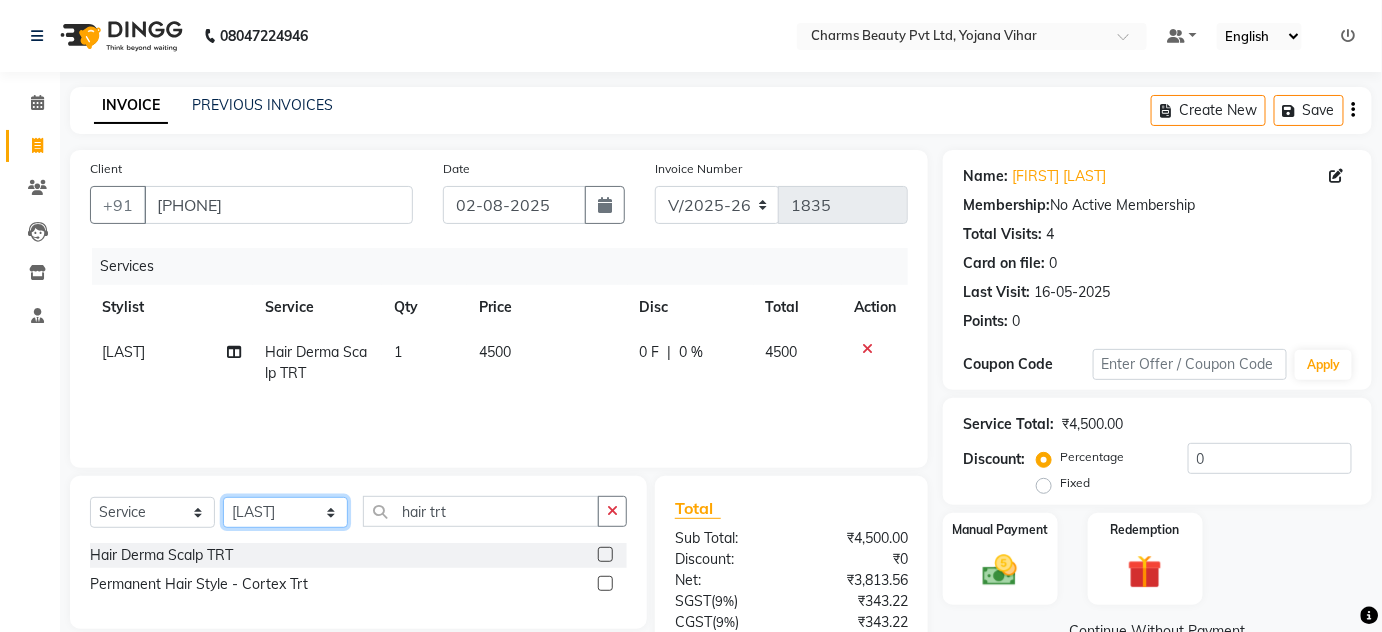 click on "Select Stylist Aarti Asif AZIZA BOBBY CHARMAYNE CHARMS DR. POOJA MITTAL HINA HUSSAN NOSHAD RANI RAVI SOOD  SAKSHI SANTOSH SAPNA TABBASUM" 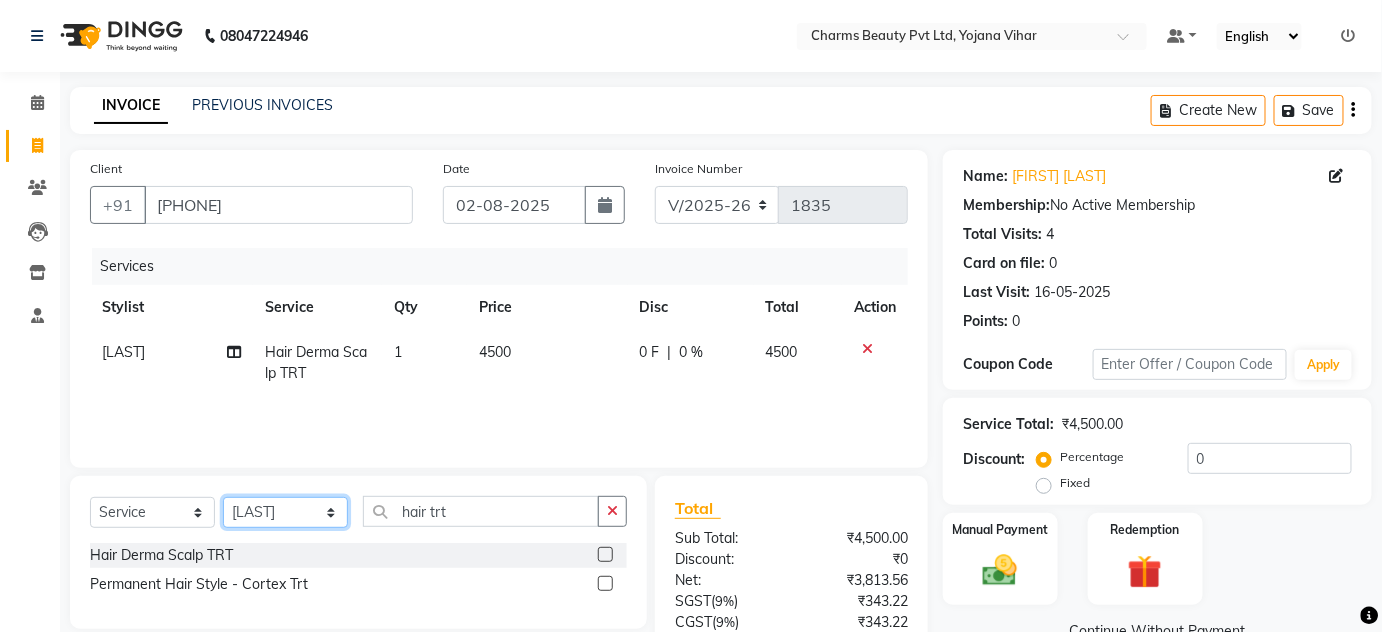 select on "72250" 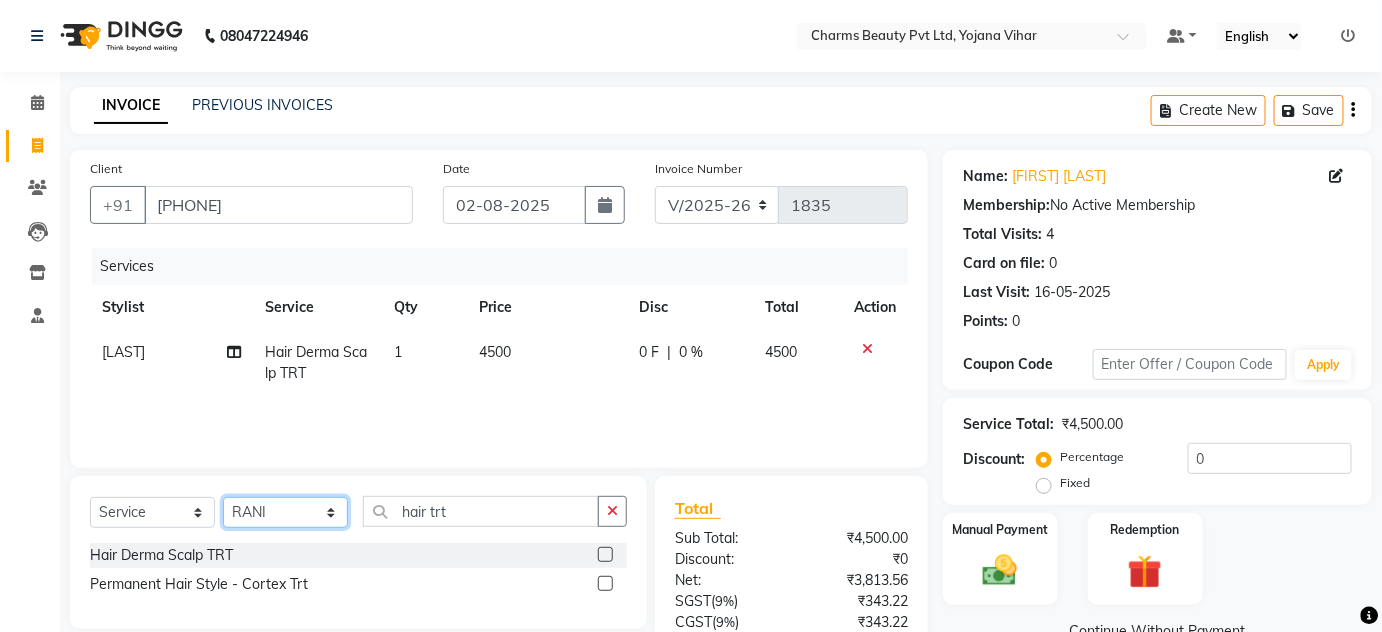 click on "Select Stylist Aarti Asif AZIZA BOBBY CHARMAYNE CHARMS DR. POOJA MITTAL HINA HUSSAN NOSHAD RANI RAVI SOOD  SAKSHI SANTOSH SAPNA TABBASUM" 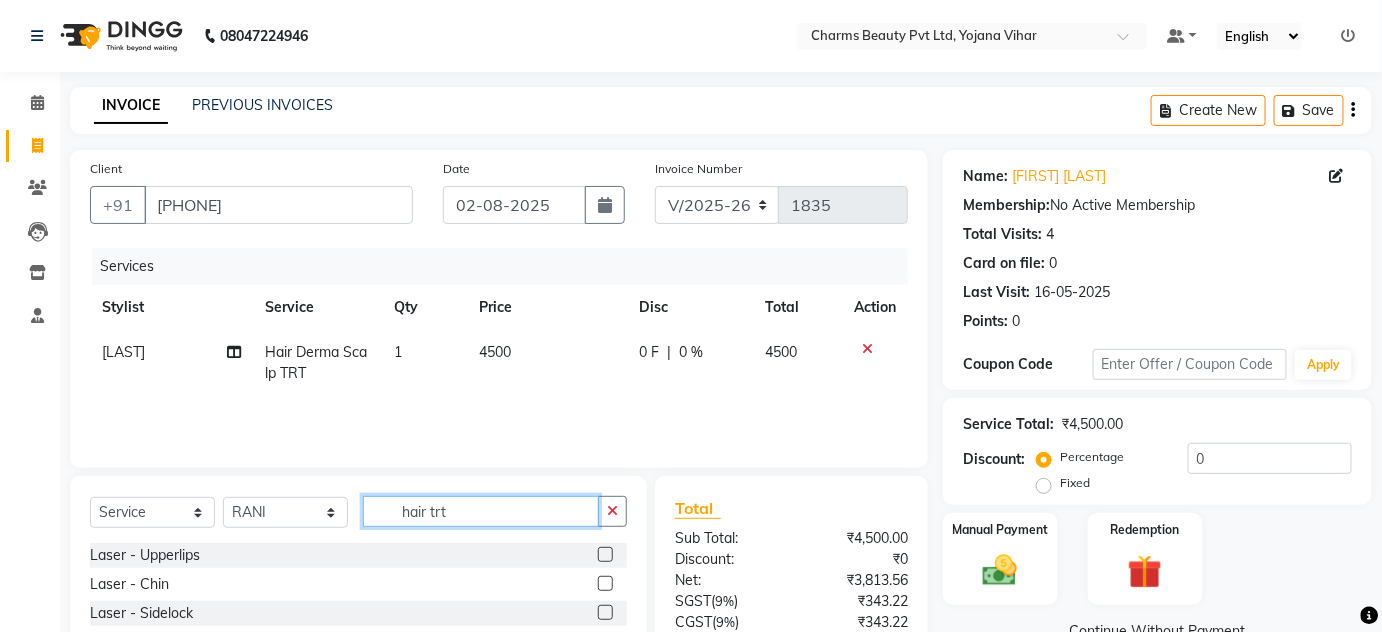 click on "hair trt" 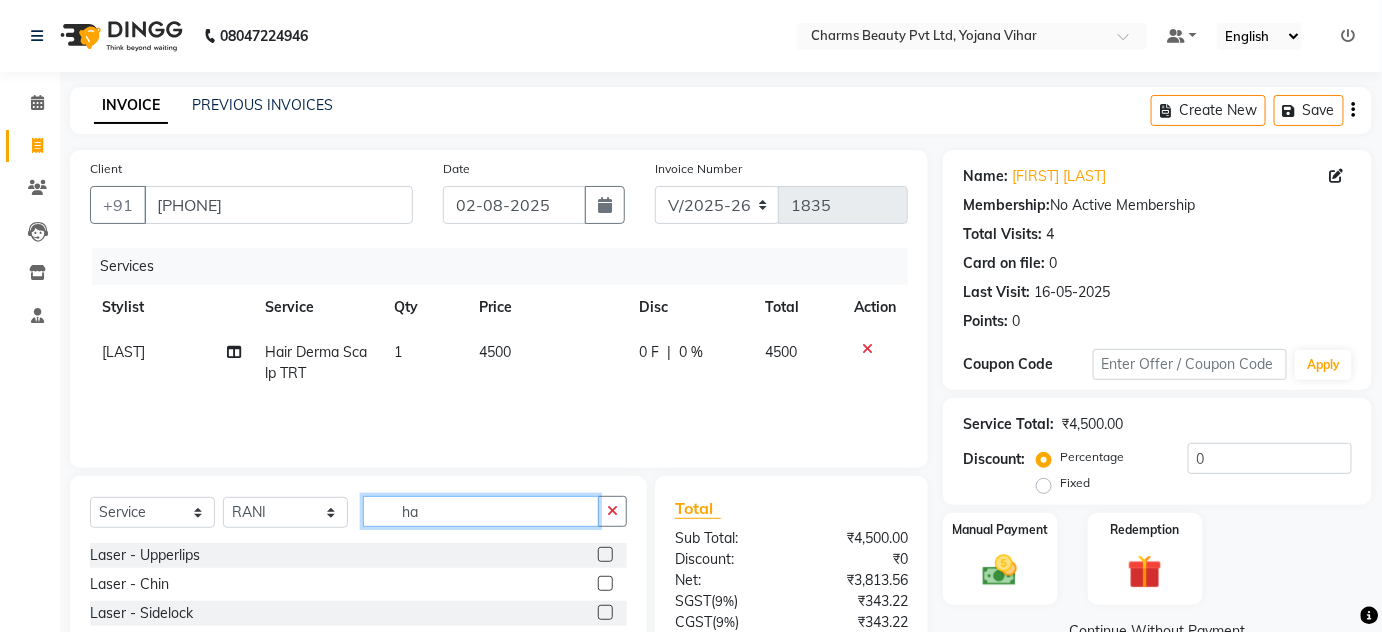 type on "h" 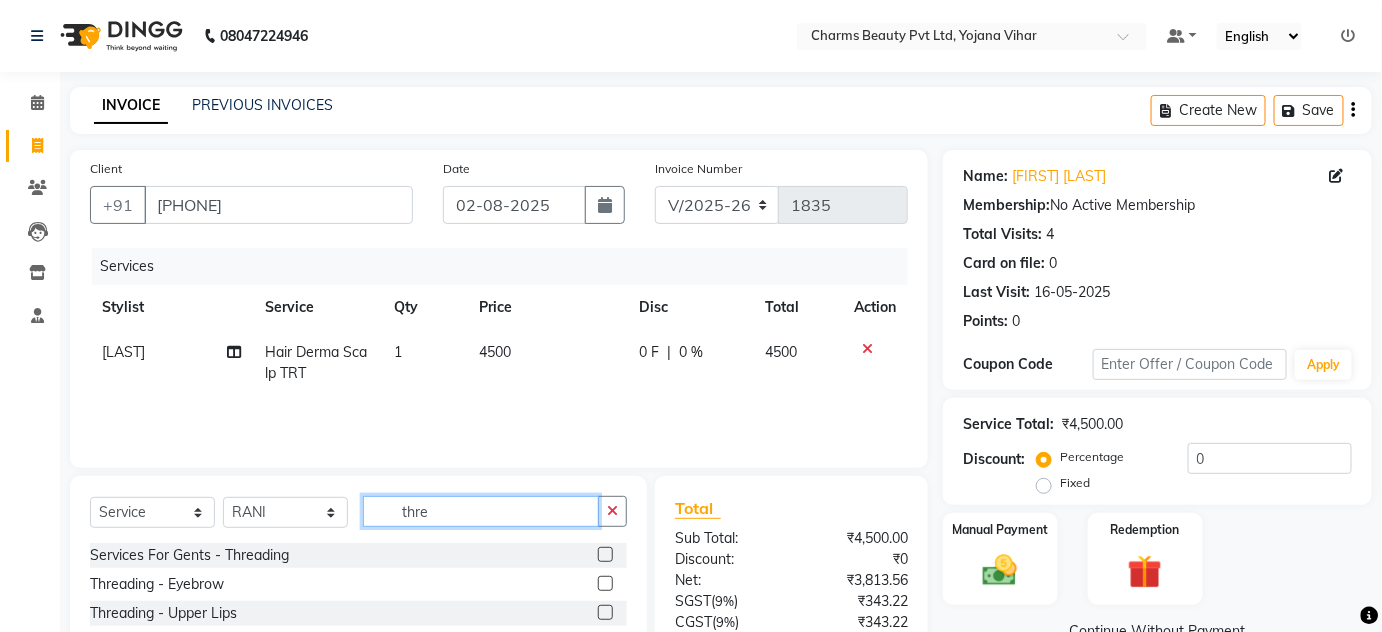 type on "thre" 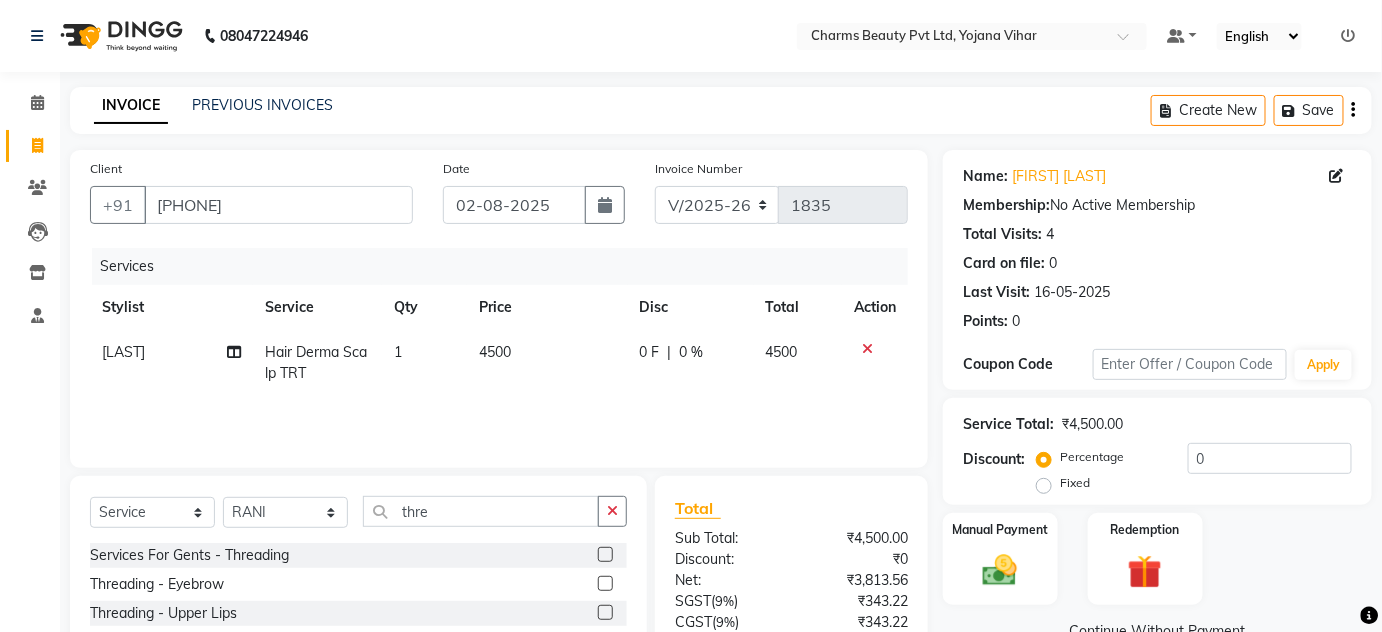 click 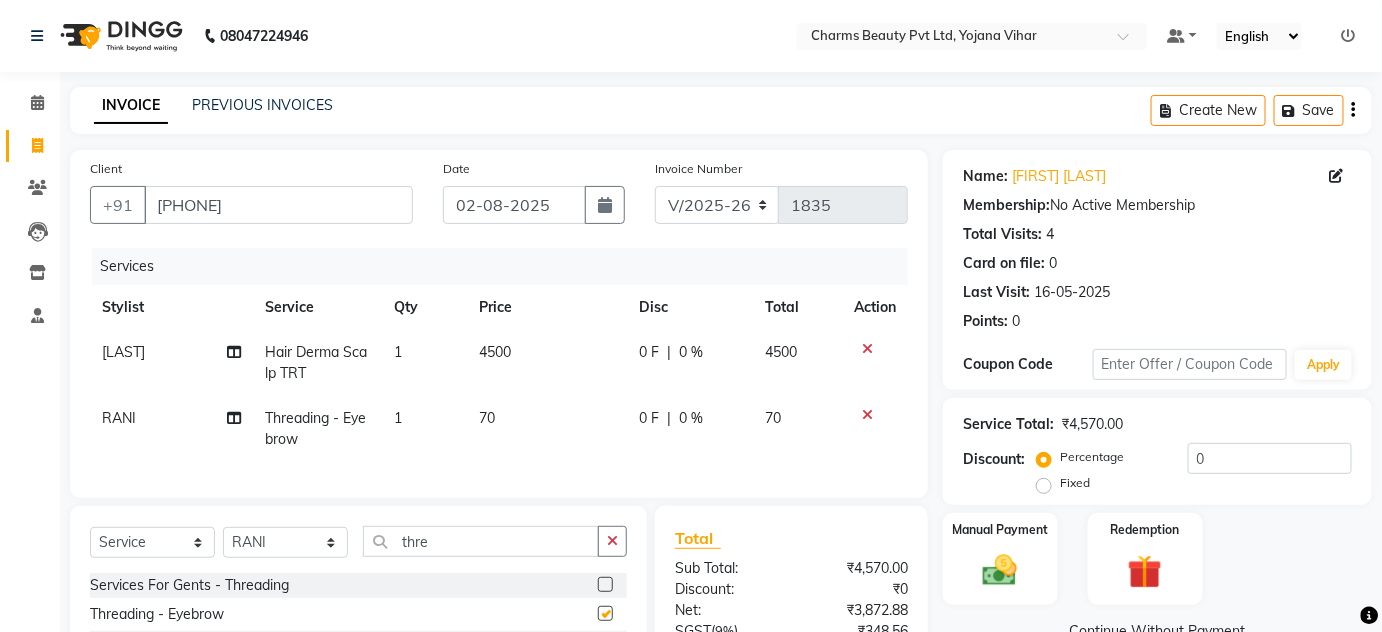 checkbox on "false" 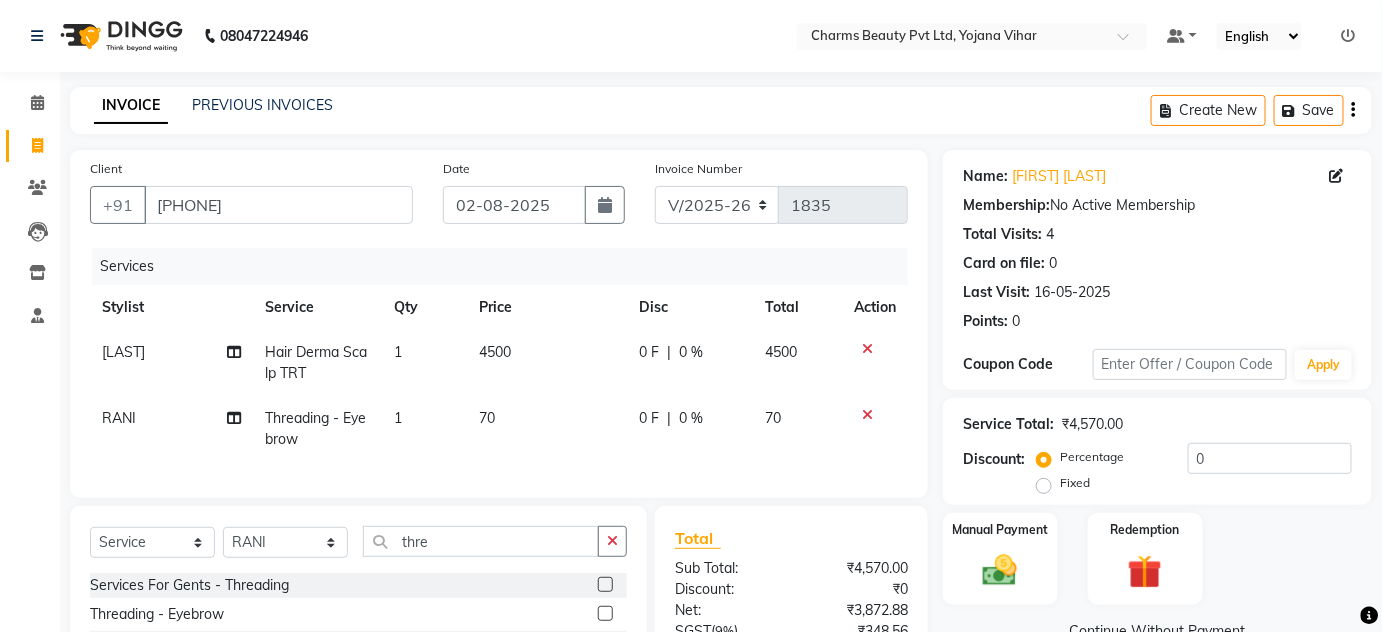 scroll, scrollTop: 212, scrollLeft: 0, axis: vertical 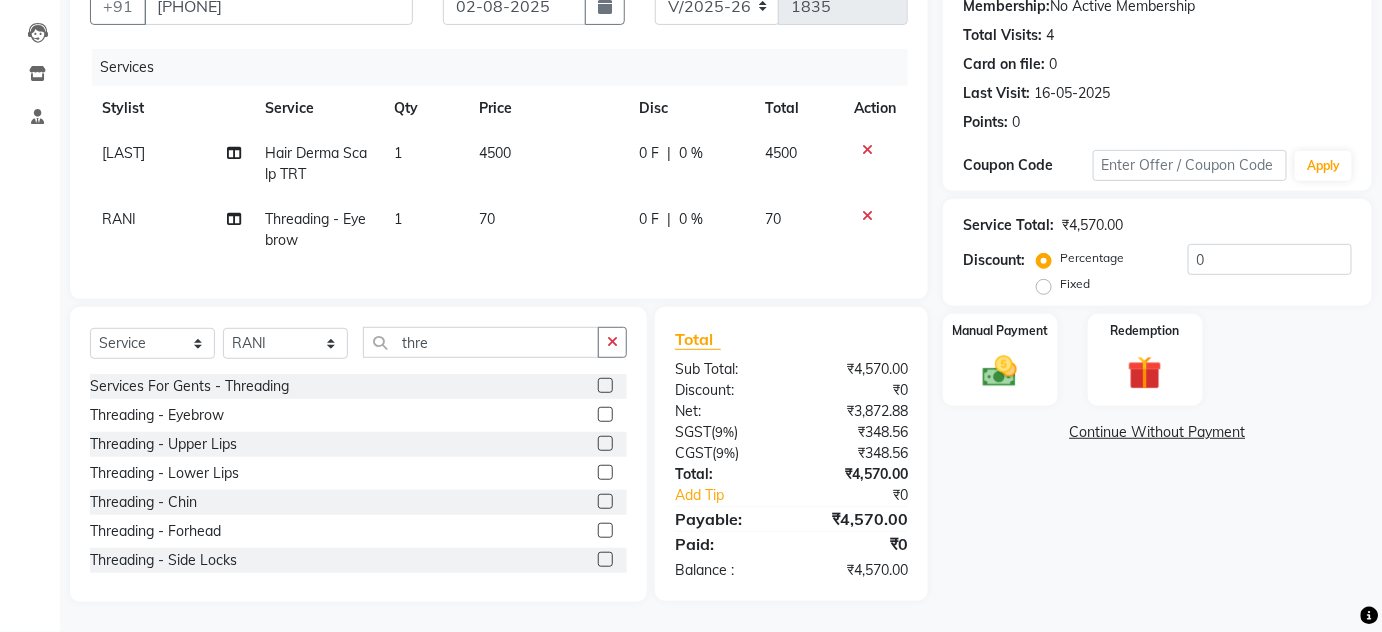 click 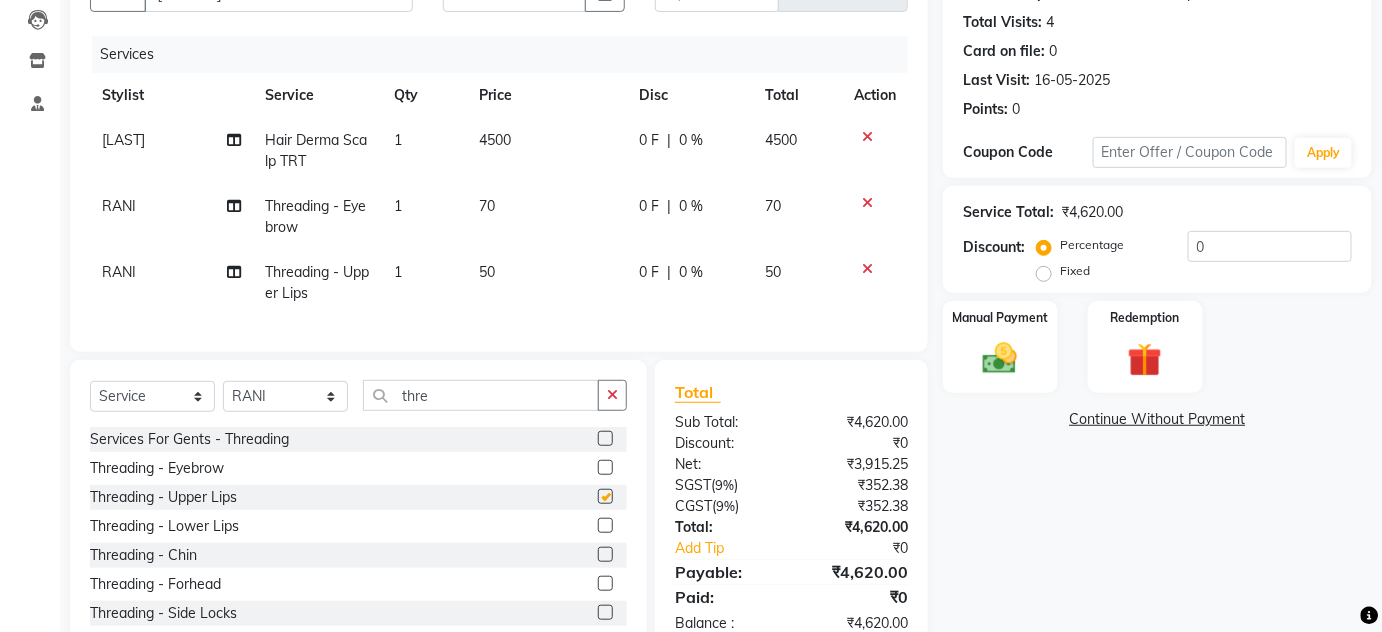 scroll, scrollTop: 278, scrollLeft: 0, axis: vertical 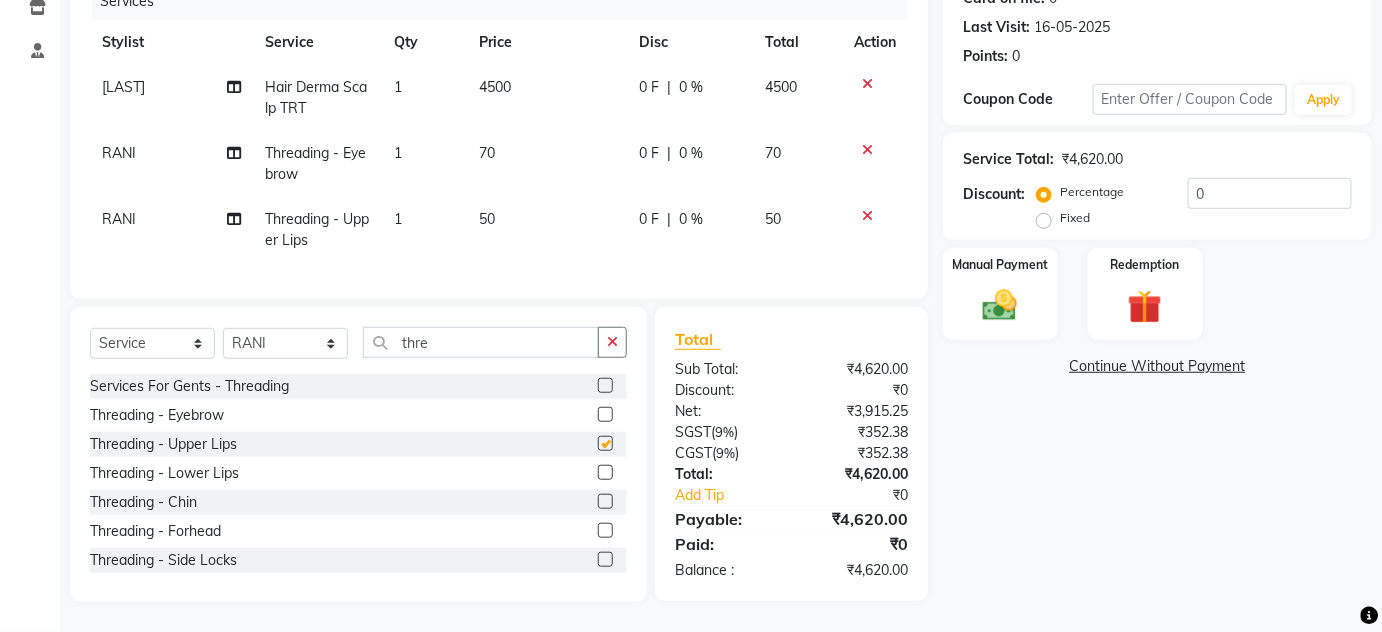 checkbox on "false" 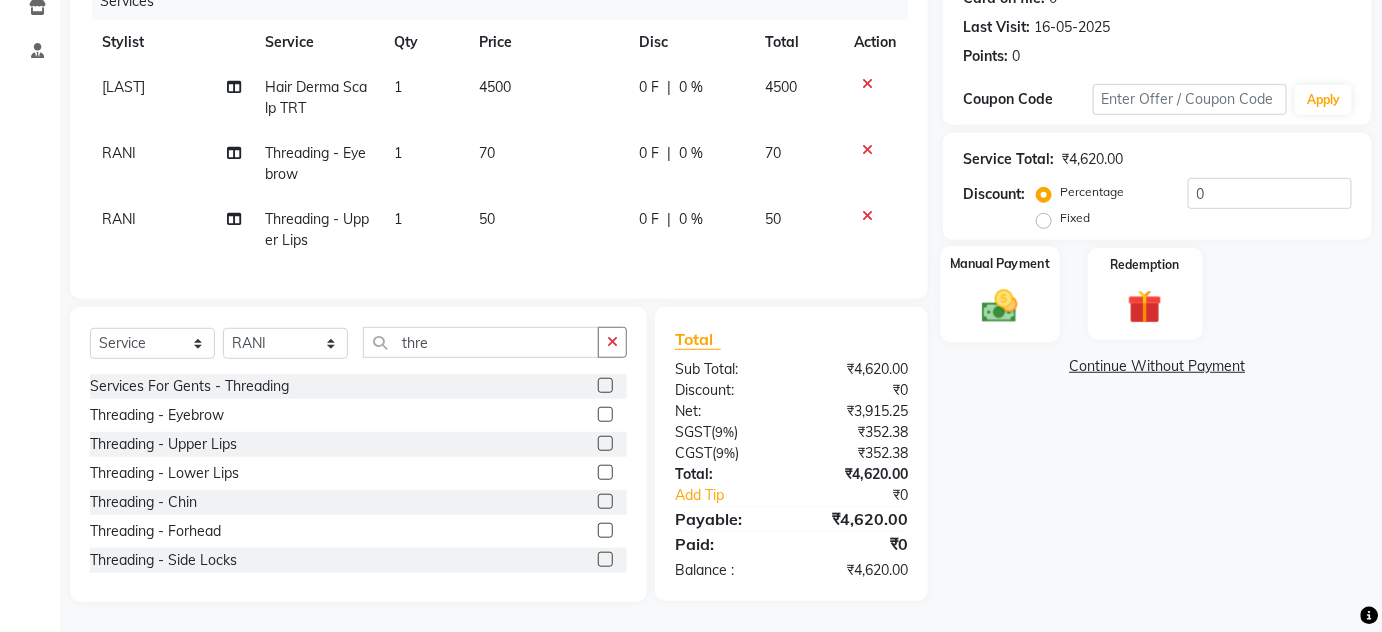 click 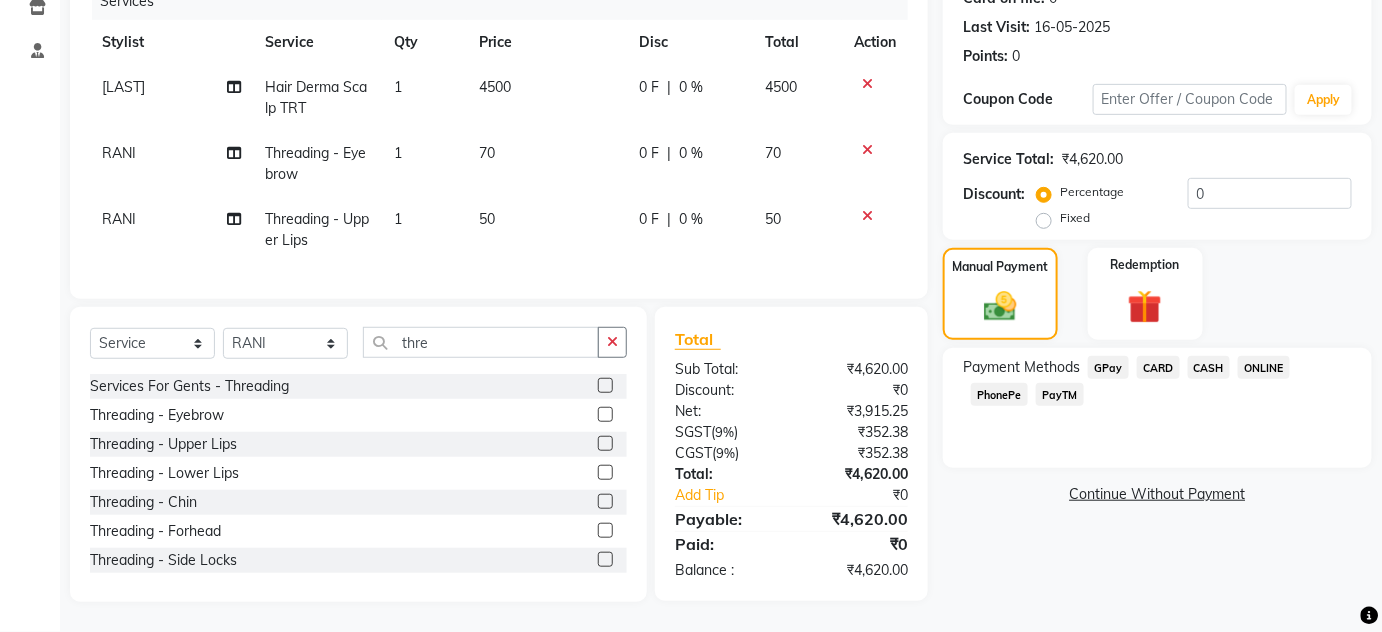 click on "PayTM" 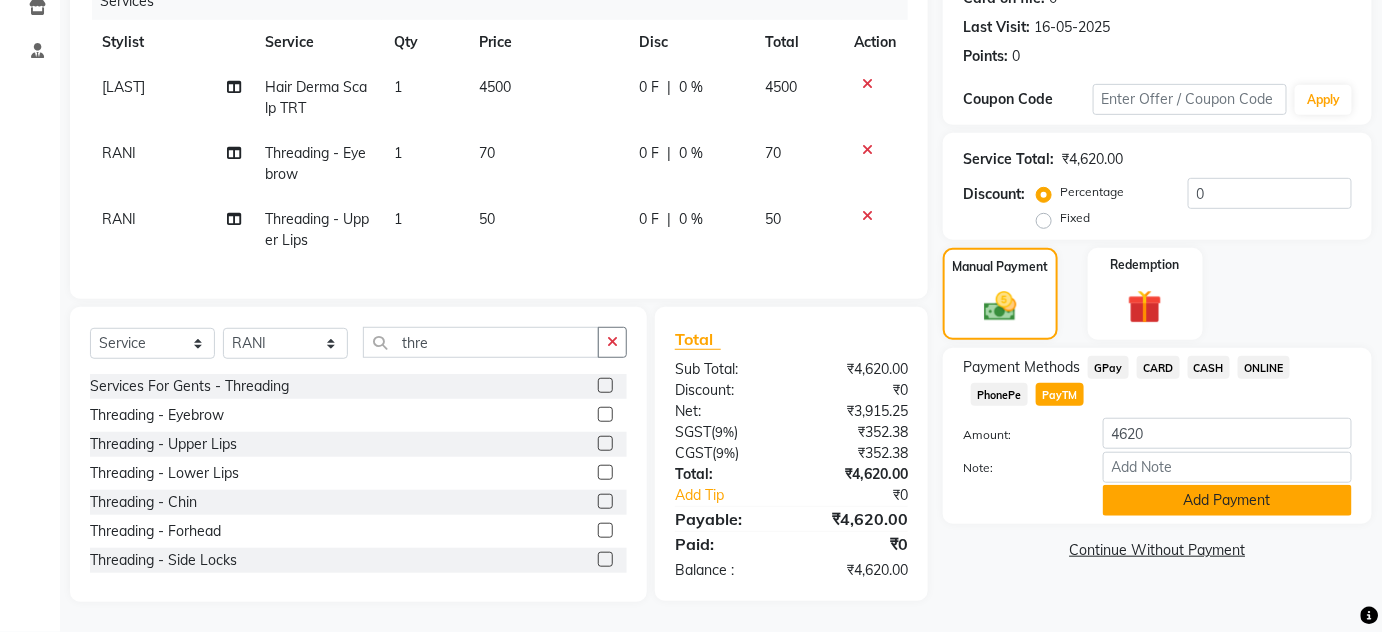 click on "Add Payment" 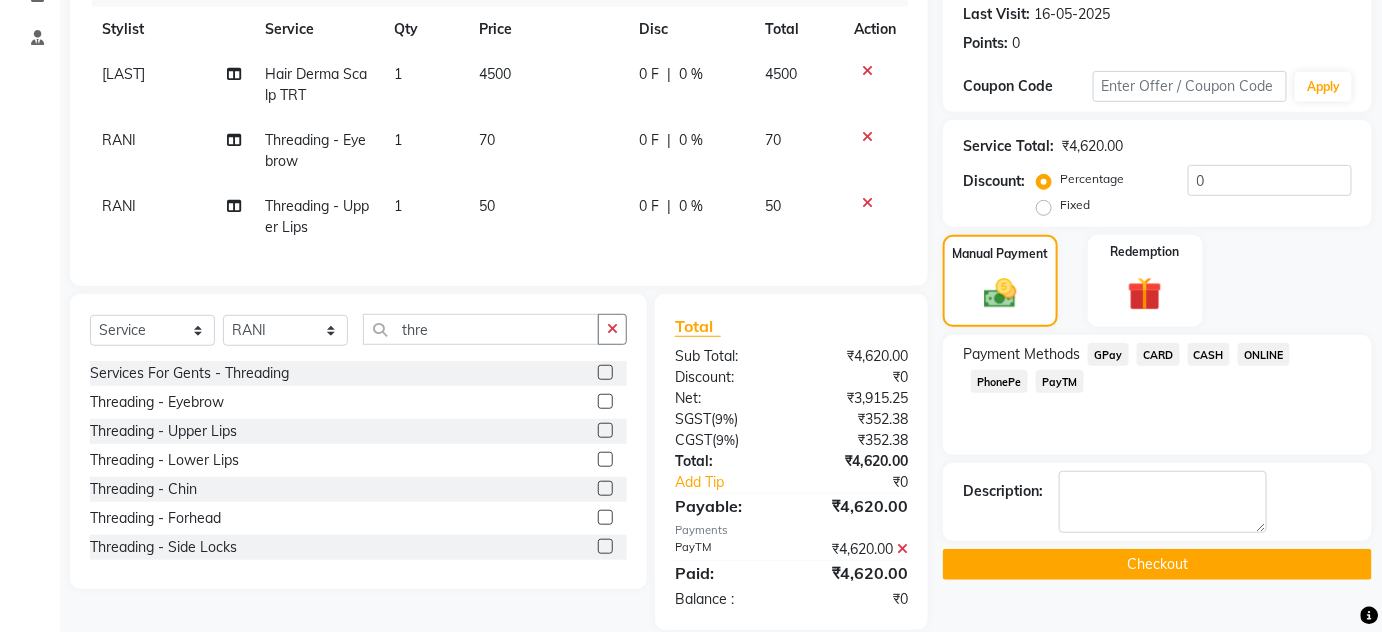 scroll, scrollTop: 318, scrollLeft: 0, axis: vertical 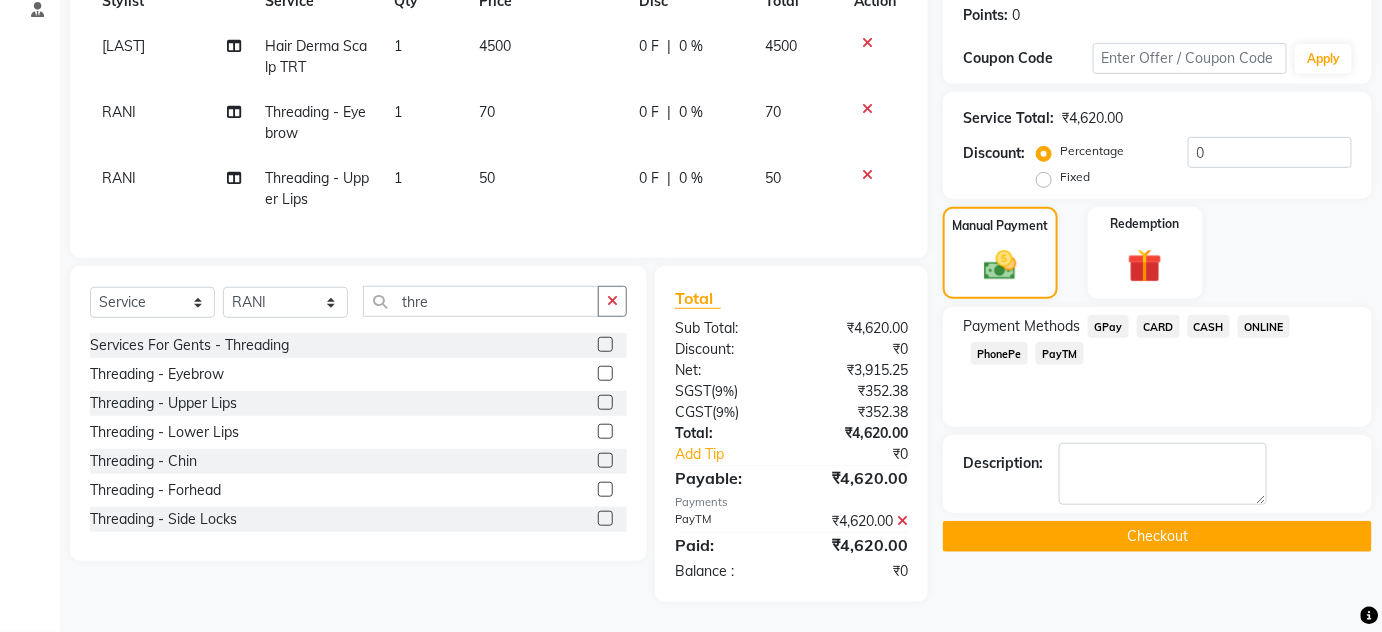 click on "Checkout" 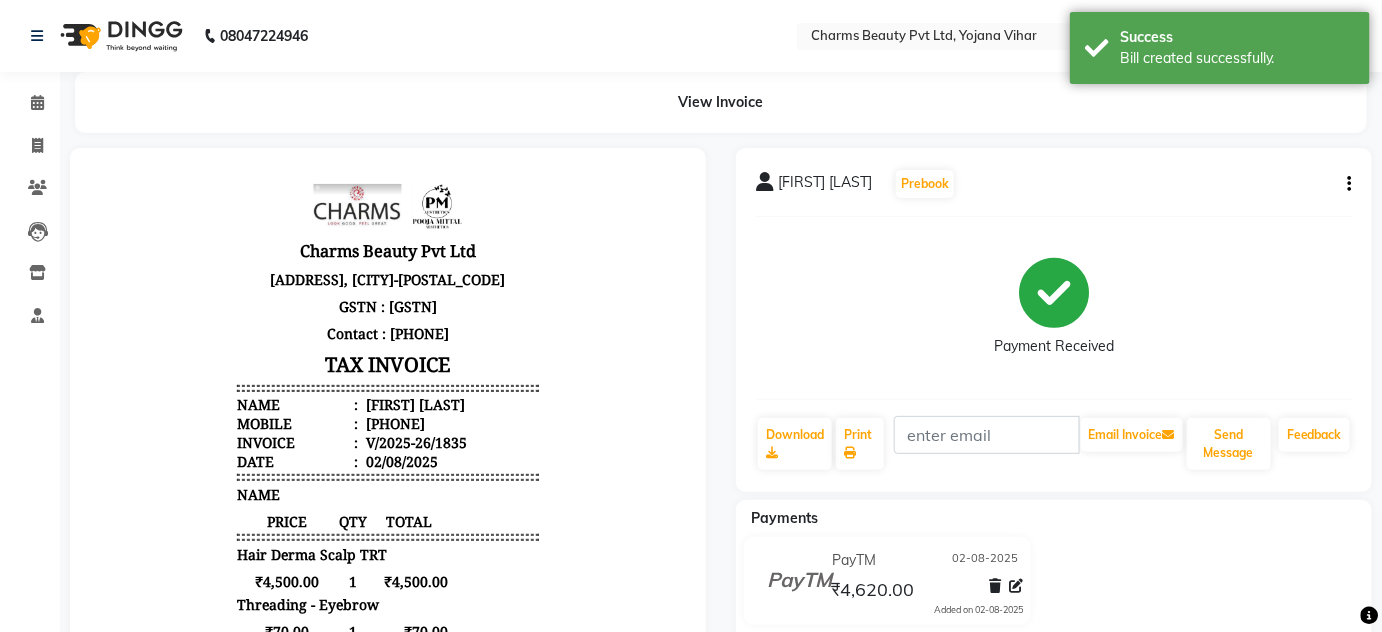 scroll, scrollTop: 0, scrollLeft: 0, axis: both 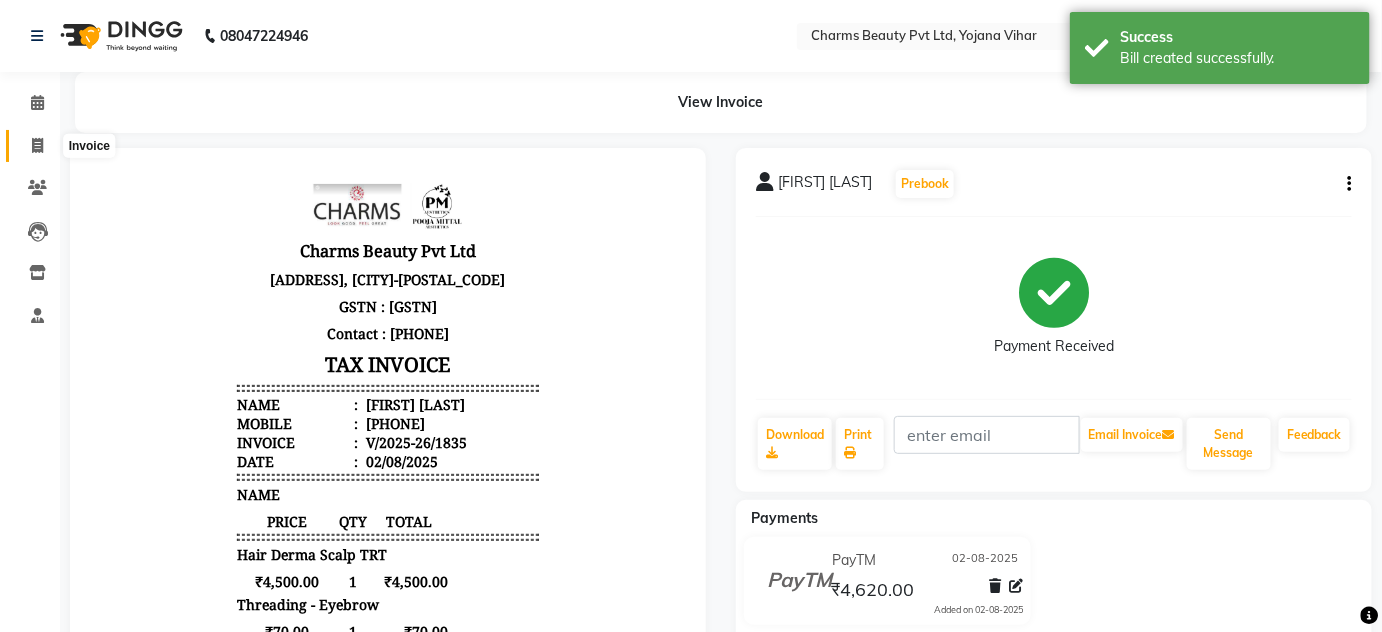 click 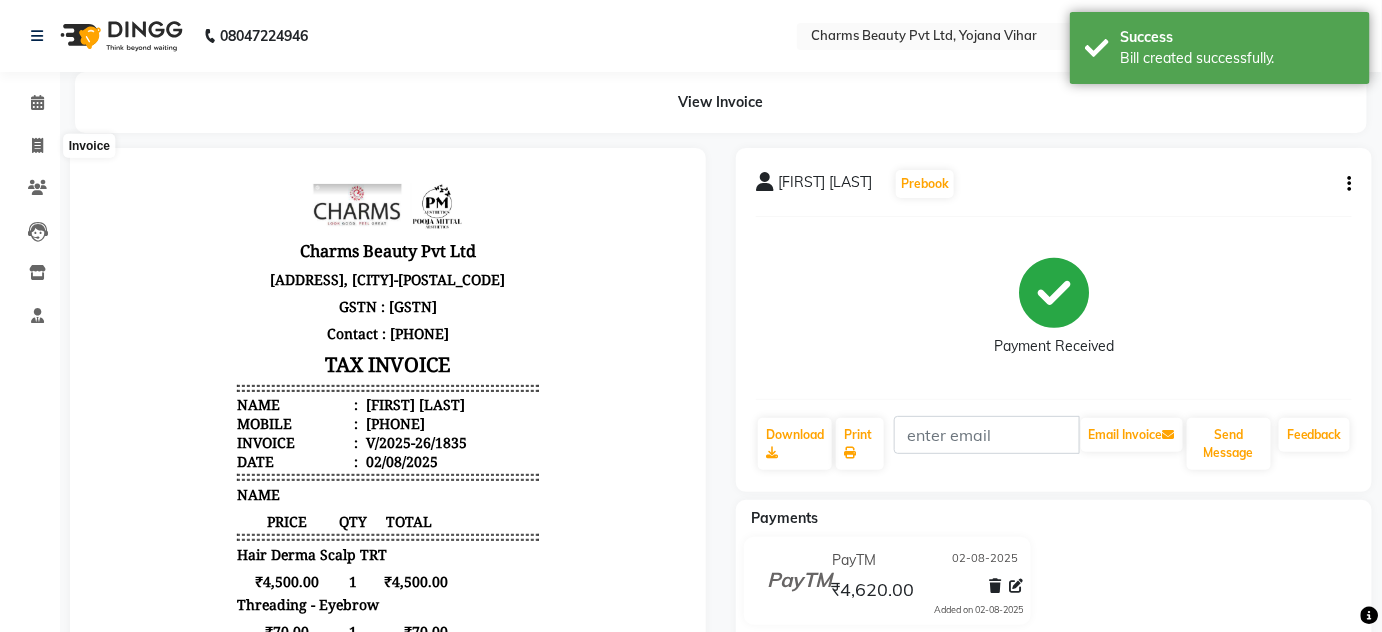 select on "3743" 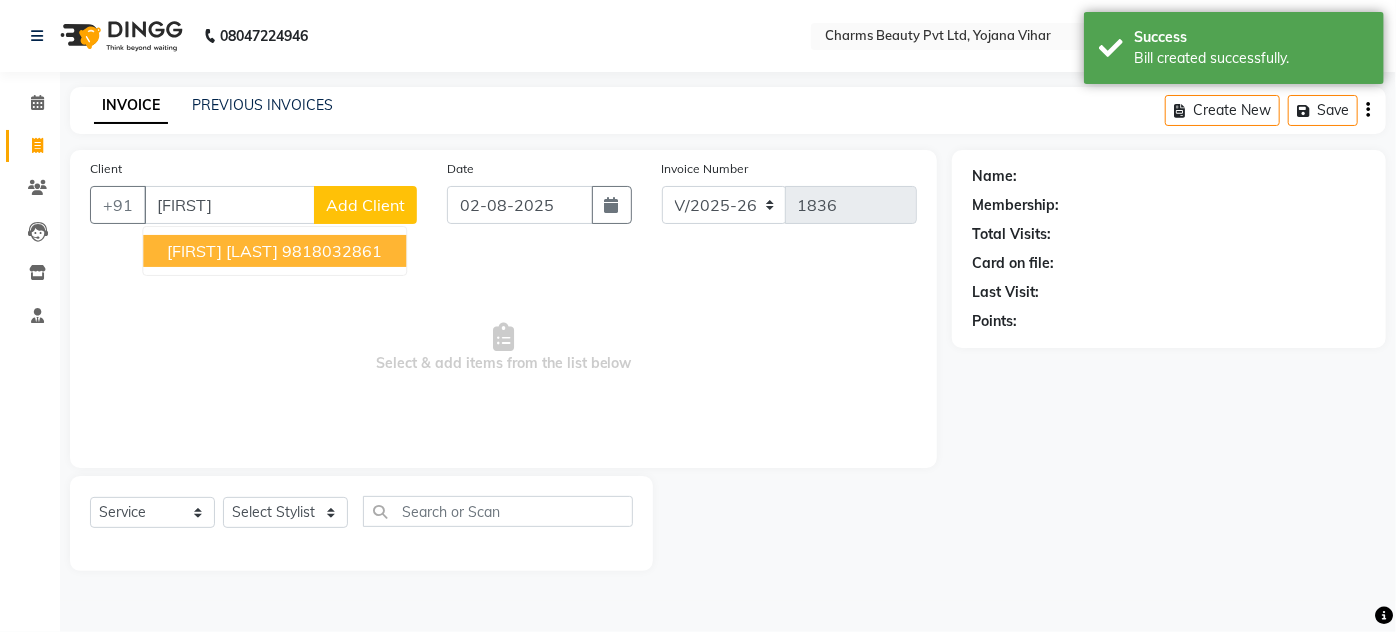 click on "[FIRST] [LAST]" at bounding box center (222, 251) 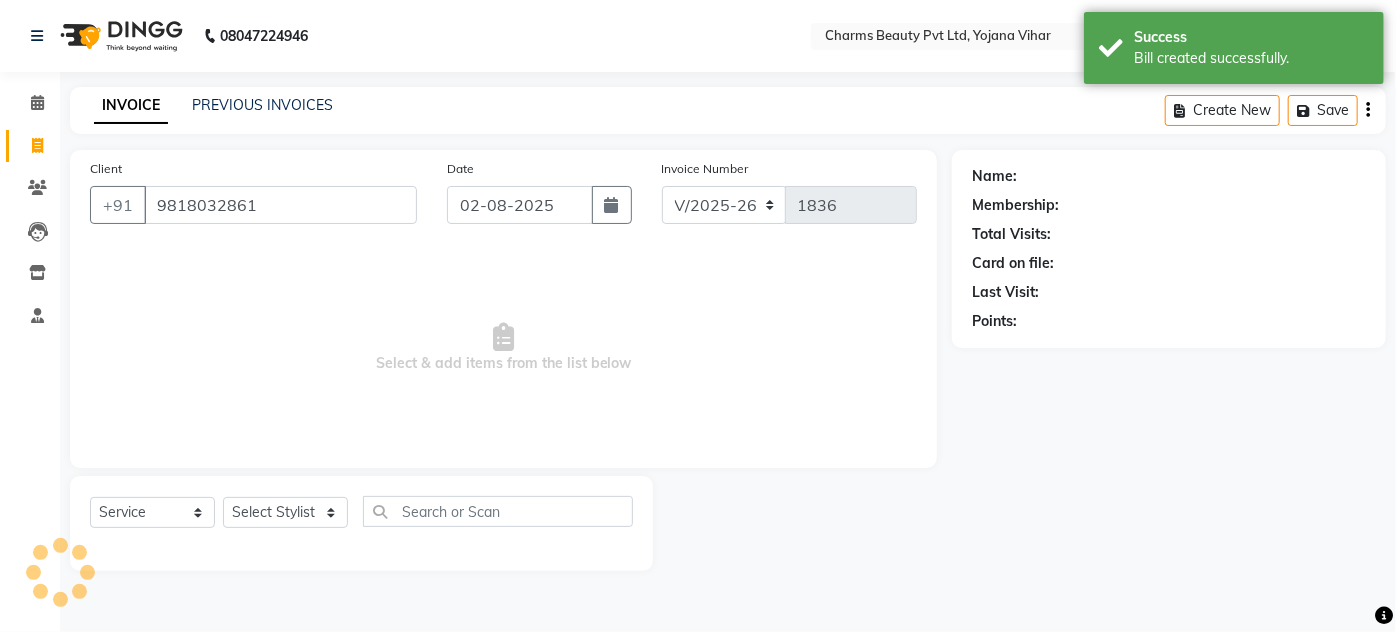 type on "9818032861" 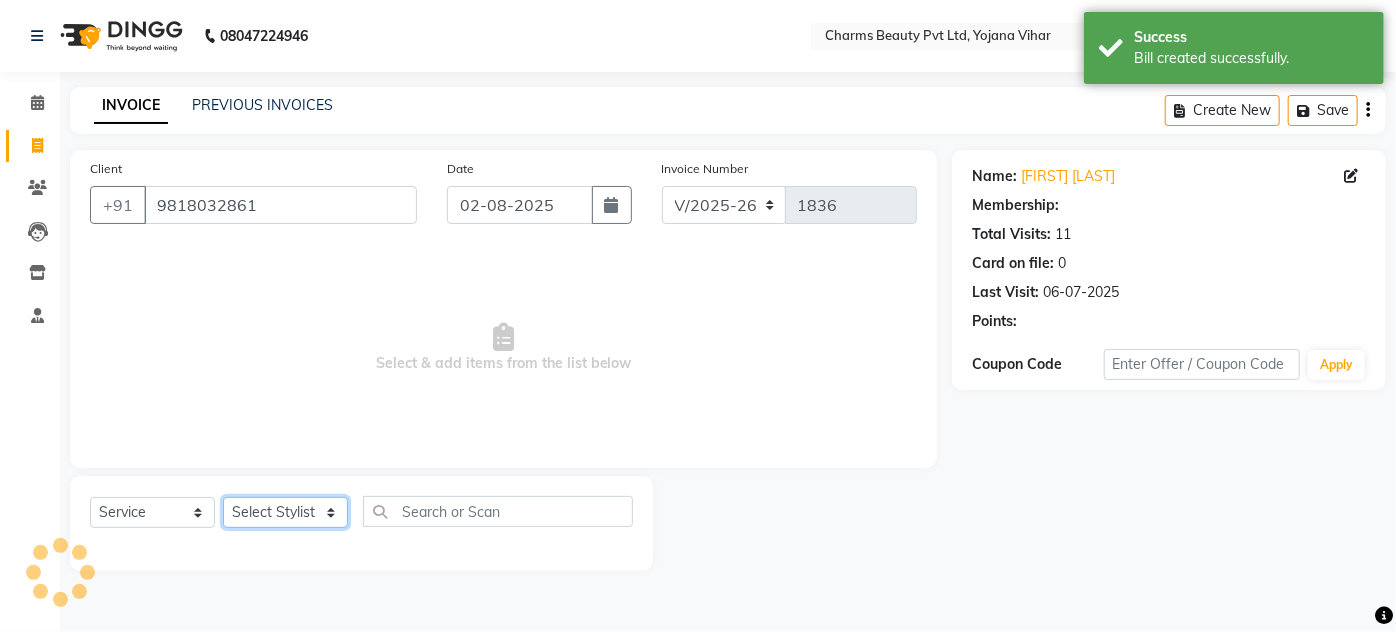 select on "1: Object" 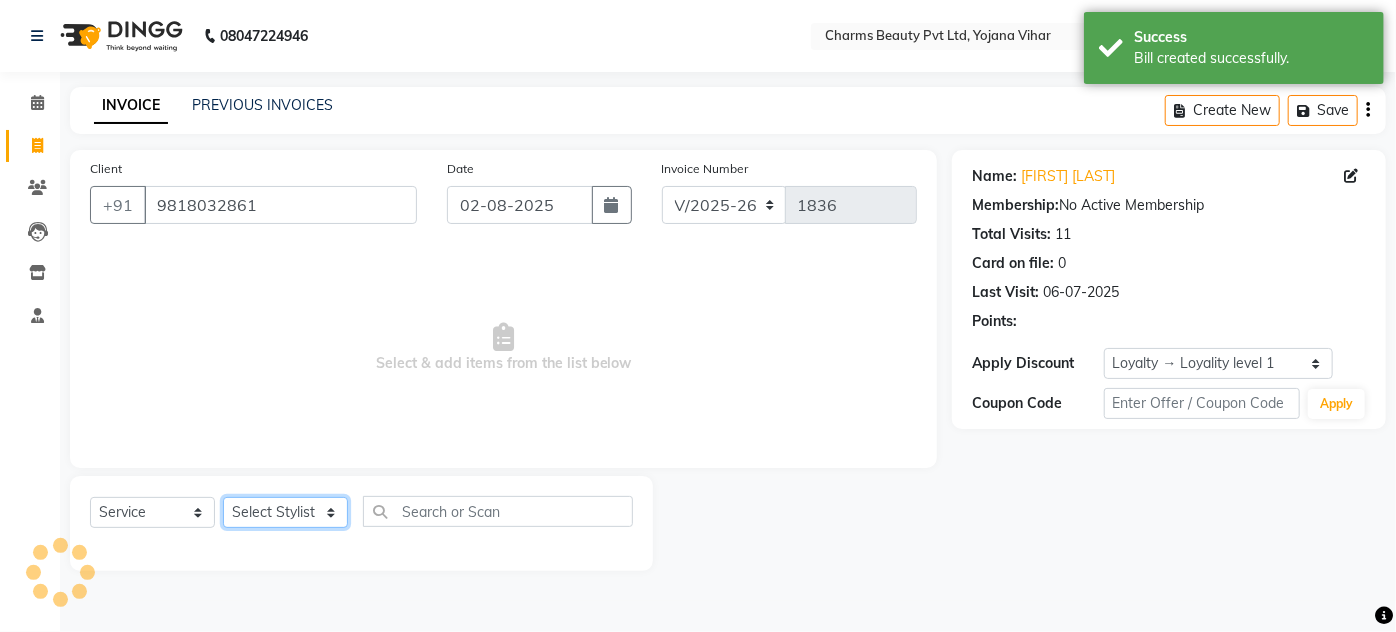 drag, startPoint x: 306, startPoint y: 514, endPoint x: 304, endPoint y: 500, distance: 14.142136 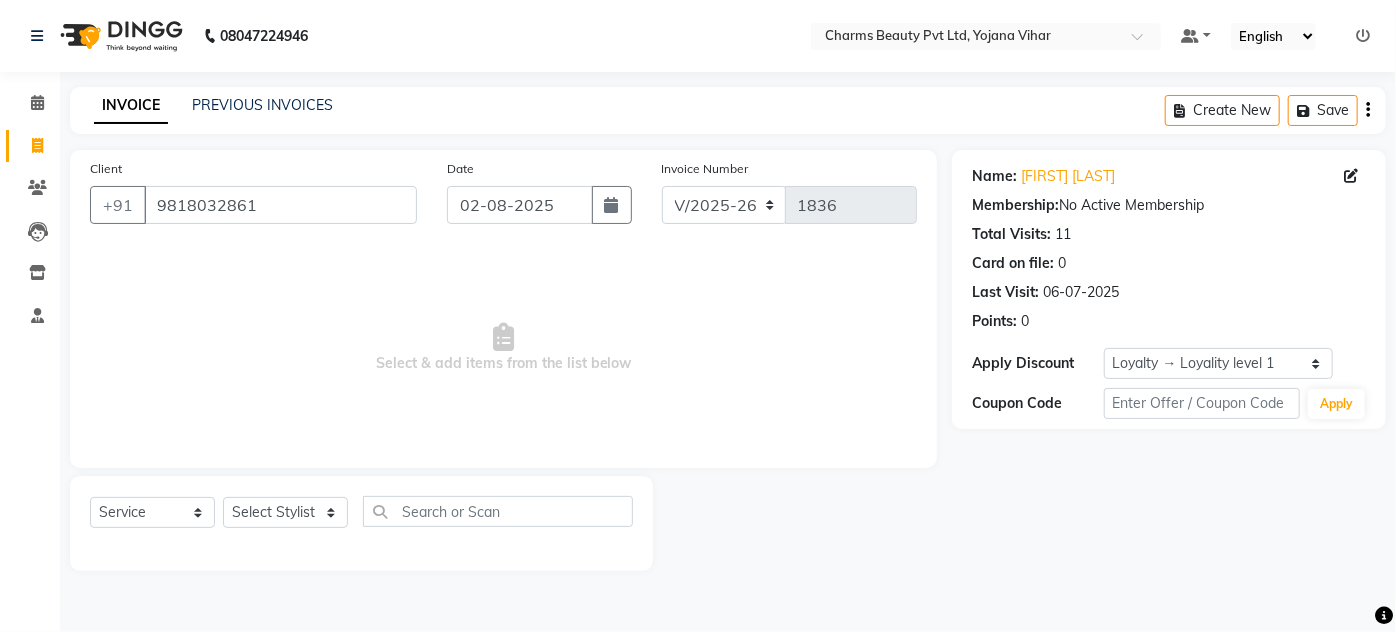 click on "Select & add items from the list below" at bounding box center [503, 348] 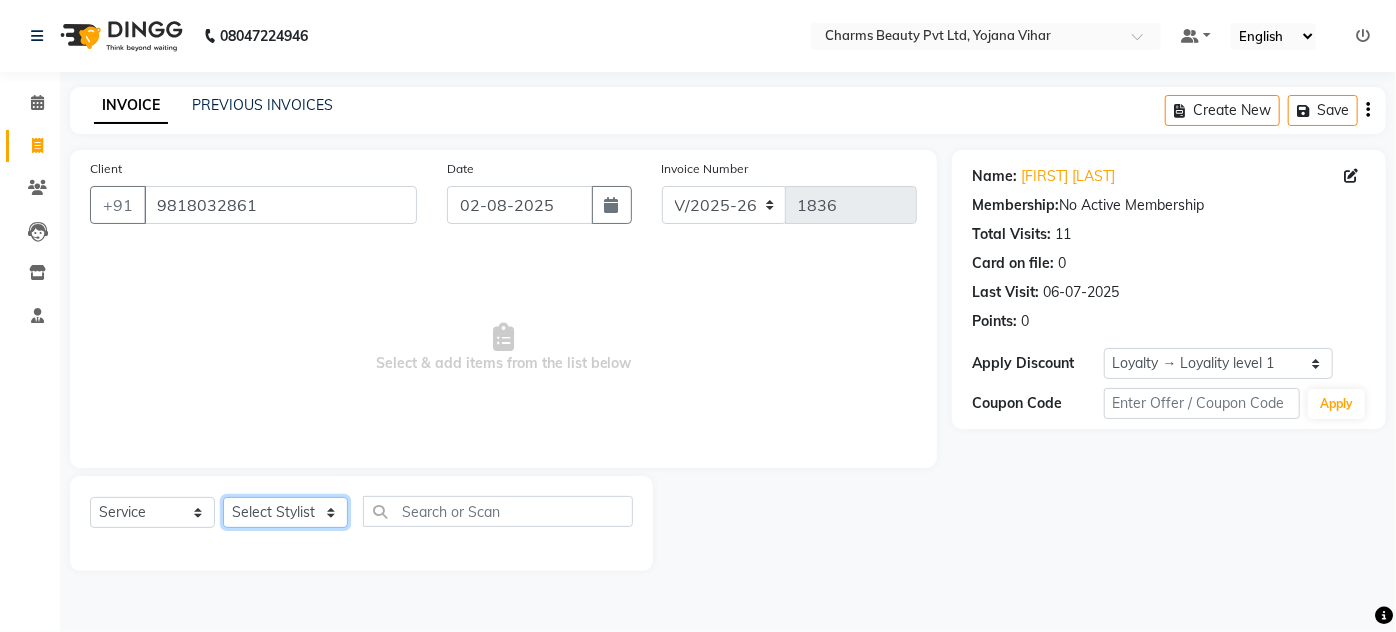 click on "Select Stylist Aarti Asif AZIZA BOBBY CHARMAYNE CHARMS DR. POOJA MITTAL HINA HUSSAN NOSHAD RANI RAVI SOOD  SAKSHI SANTOSH SAPNA TABBASUM" 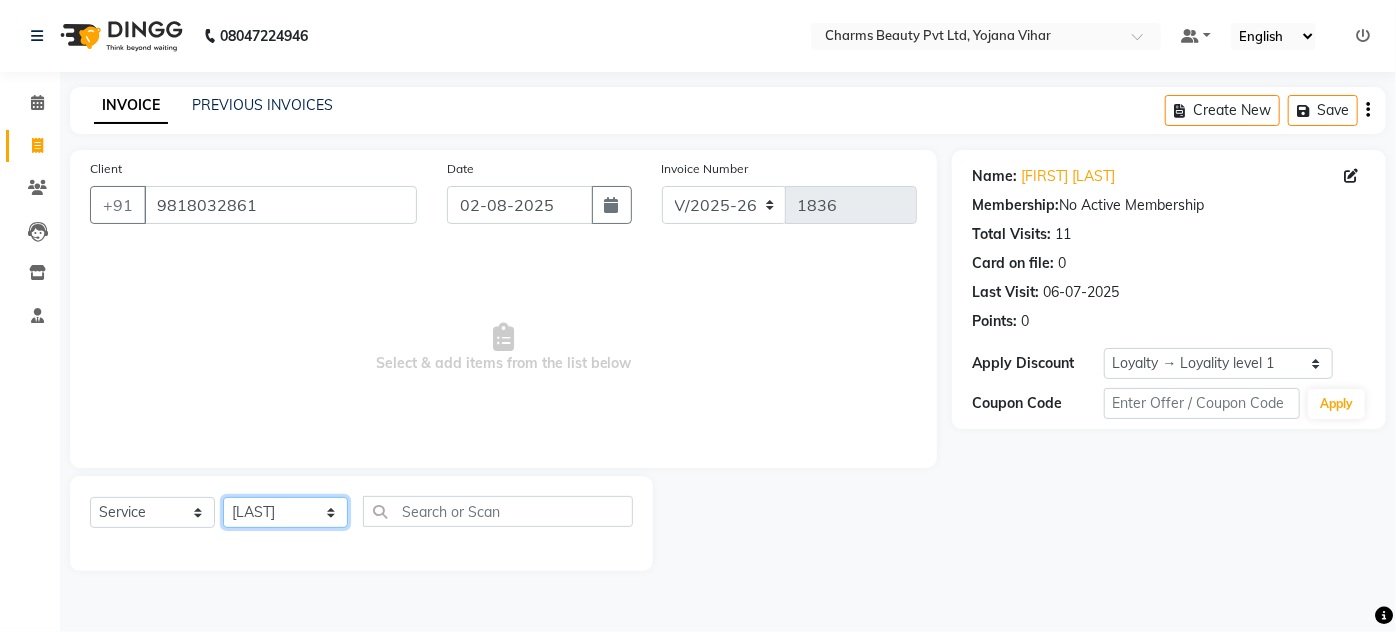 click on "Select Stylist Aarti Asif AZIZA BOBBY CHARMAYNE CHARMS DR. POOJA MITTAL HINA HUSSAN NOSHAD RANI RAVI SOOD  SAKSHI SANTOSH SAPNA TABBASUM" 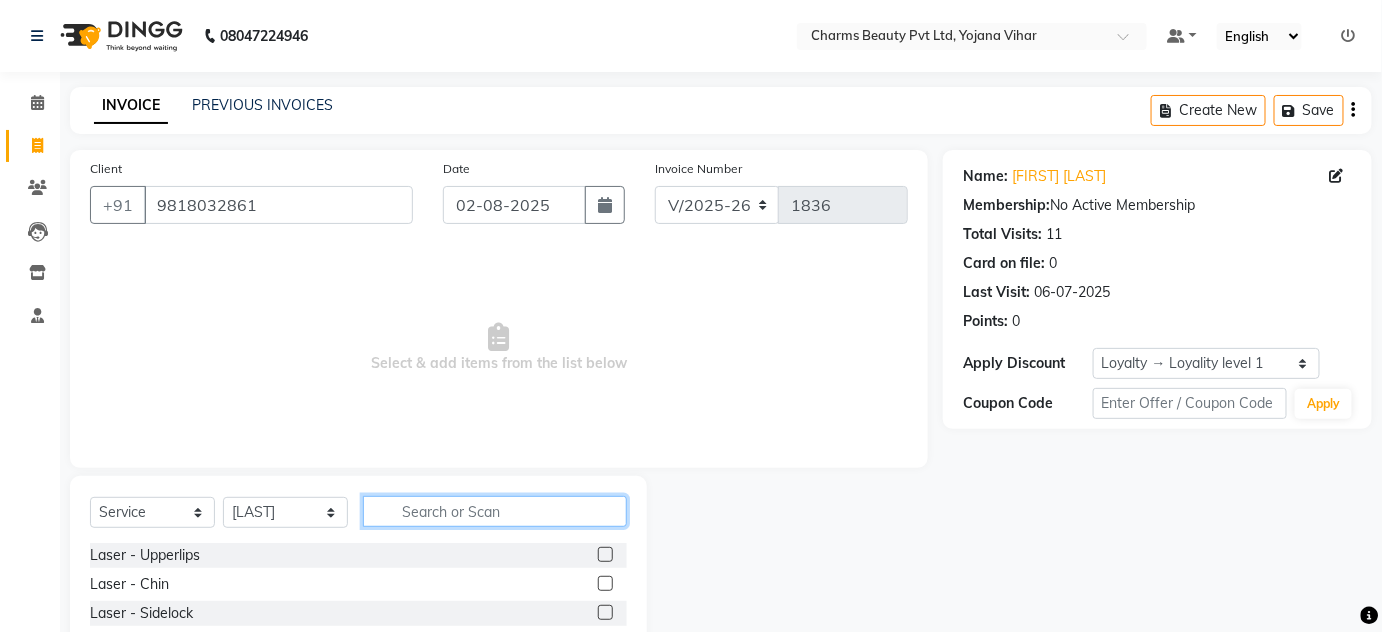 click 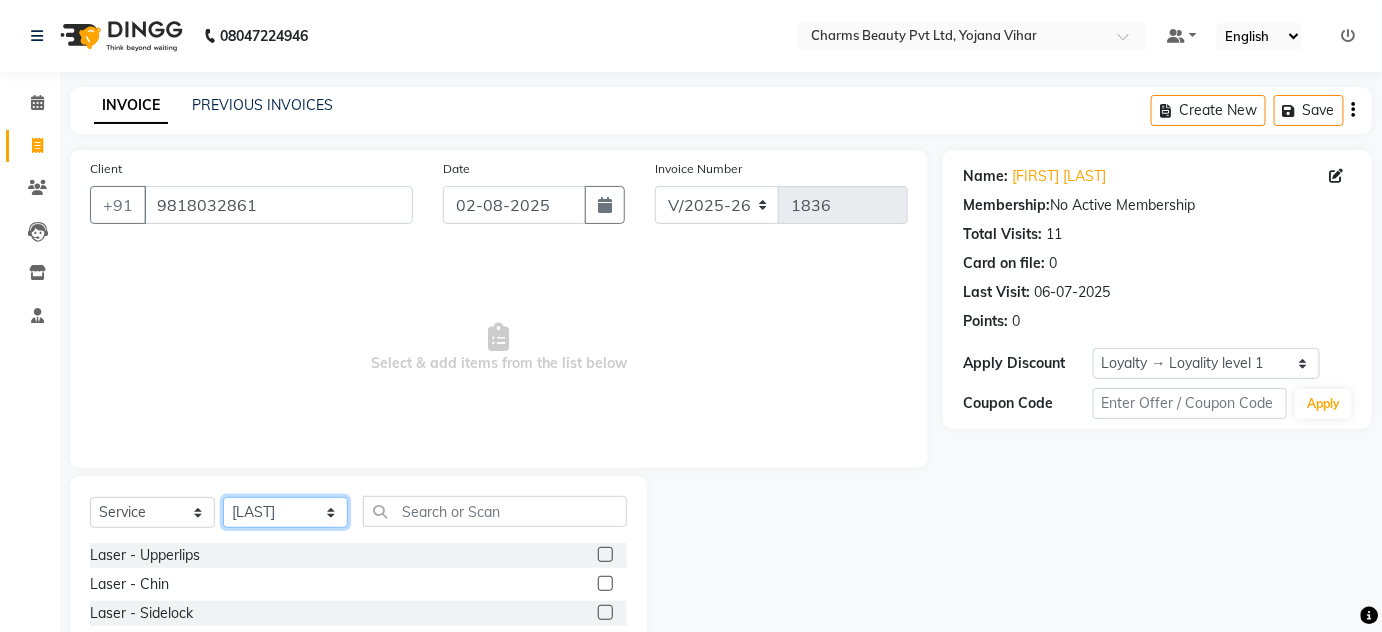 click on "Select Stylist Aarti Asif AZIZA BOBBY CHARMAYNE CHARMS DR. POOJA MITTAL HINA HUSSAN NOSHAD RANI RAVI SOOD  SAKSHI SANTOSH SAPNA TABBASUM" 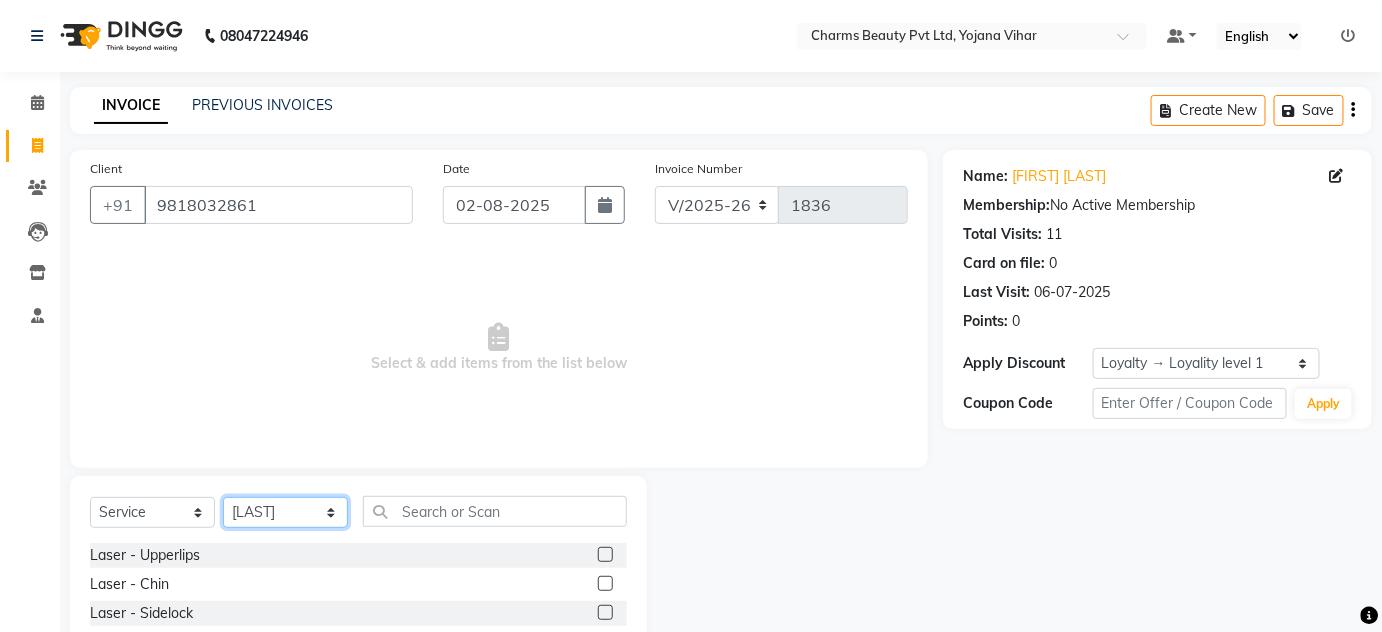 click on "Select Stylist Aarti Asif AZIZA BOBBY CHARMAYNE CHARMS DR. POOJA MITTAL HINA HUSSAN NOSHAD RANI RAVI SOOD  SAKSHI SANTOSH SAPNA TABBASUM" 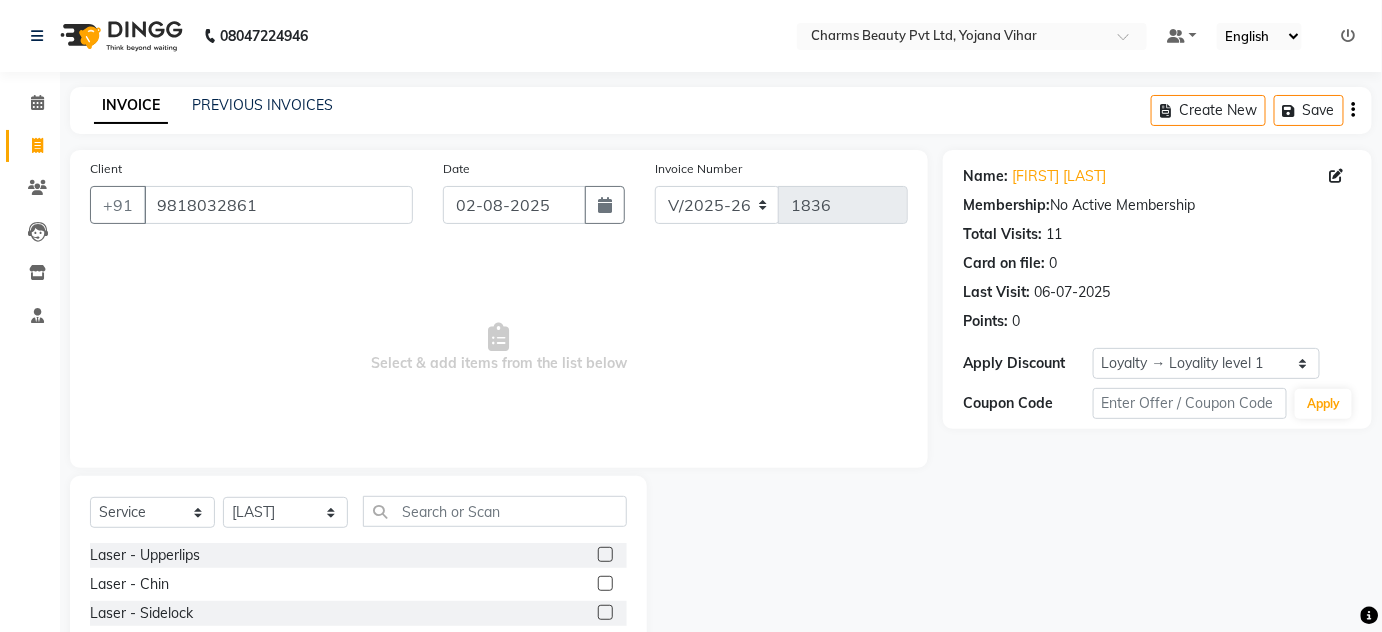 click on "Select  Service  Product  Membership  Package Voucher Prepaid Gift Card  Select Stylist Aarti Asif AZIZA BOBBY CHARMAYNE CHARMS DR. [LAST] [LAST] HINA HUSSAN NOSHAD RANI [FIRST] [LAST]  SAKSHI SANTOSH SAPNA TABBASUM" 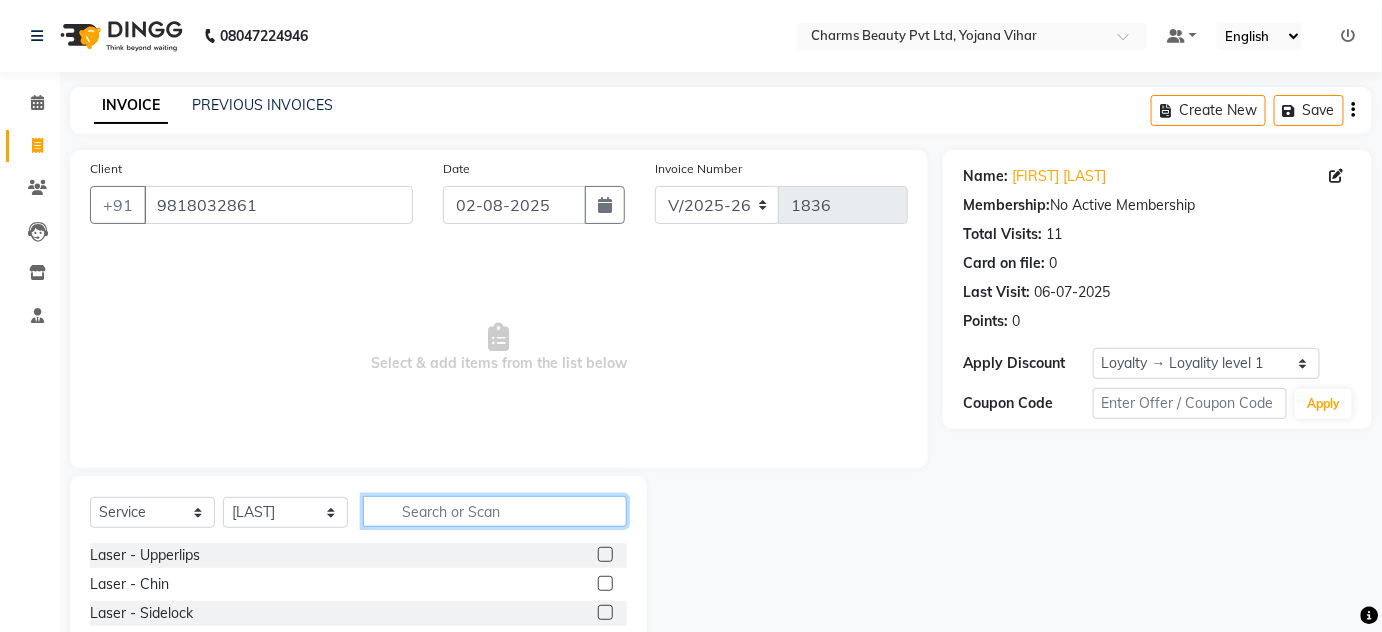 click 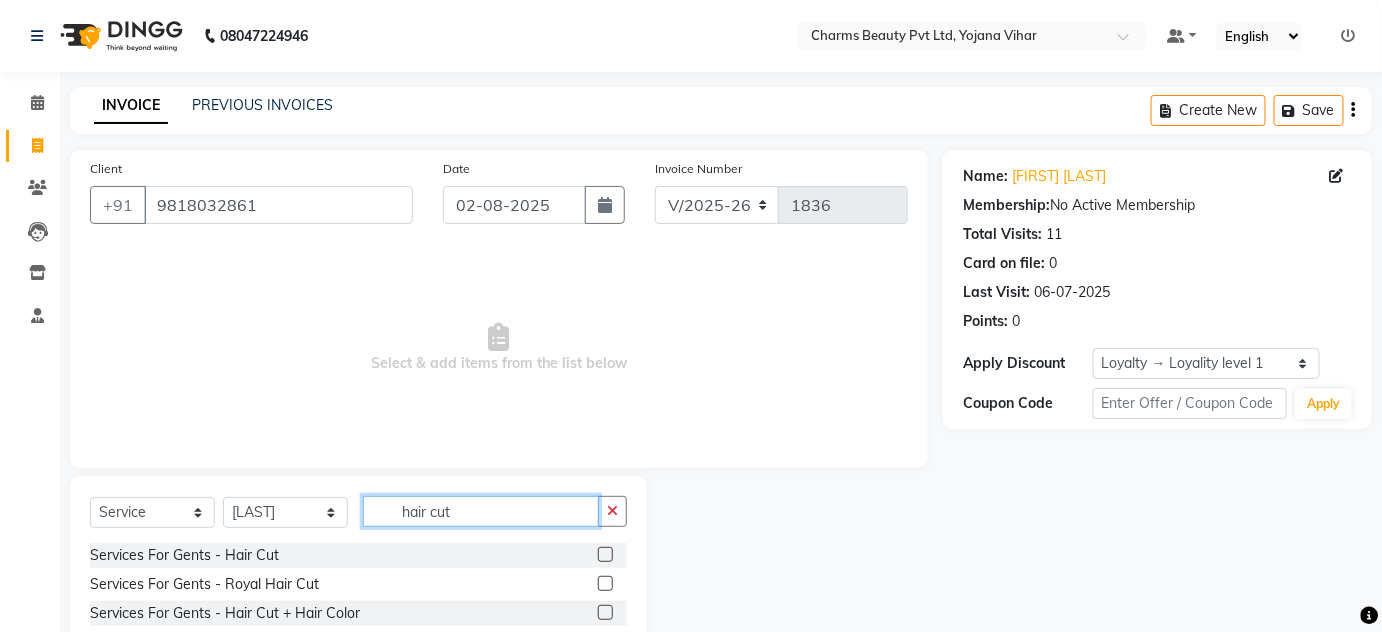 type on "hair cut" 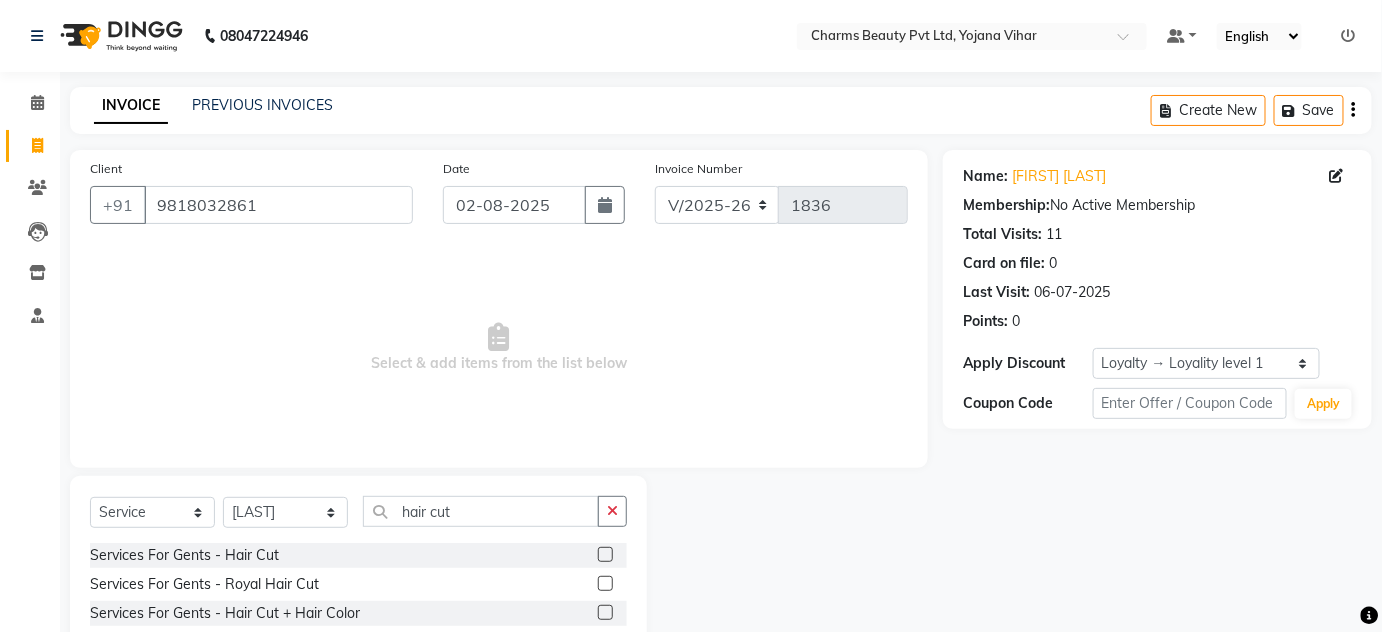 click 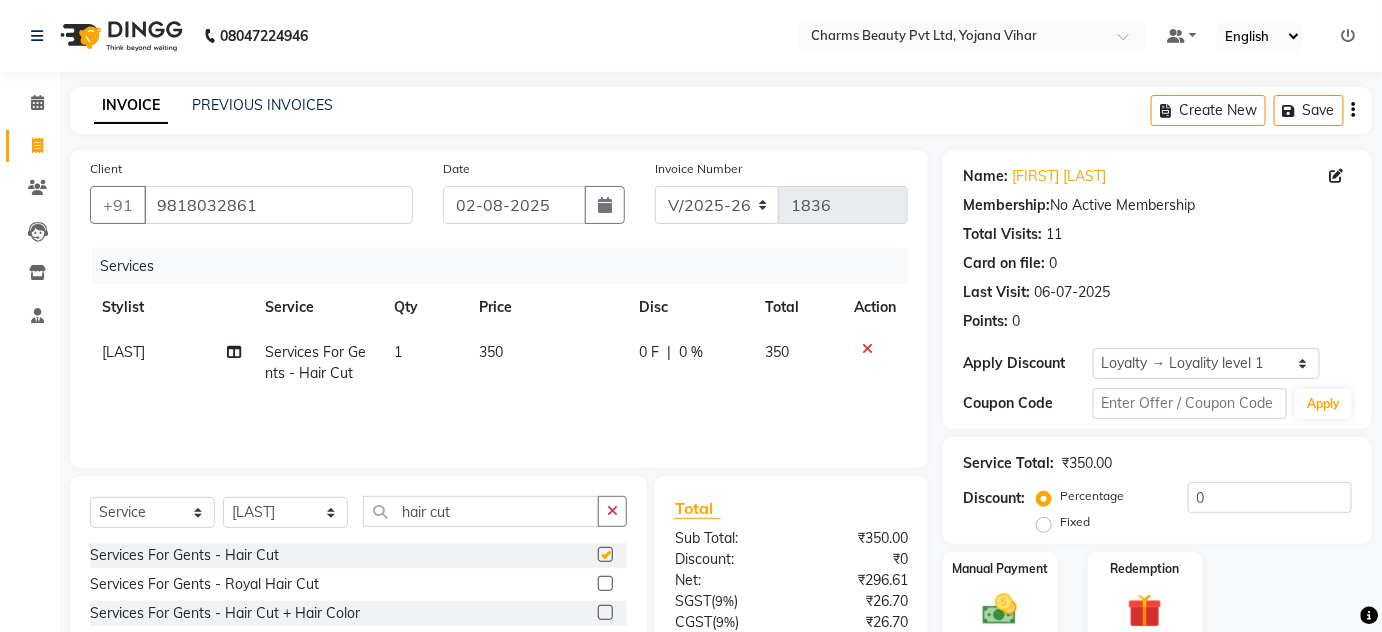 scroll, scrollTop: 168, scrollLeft: 0, axis: vertical 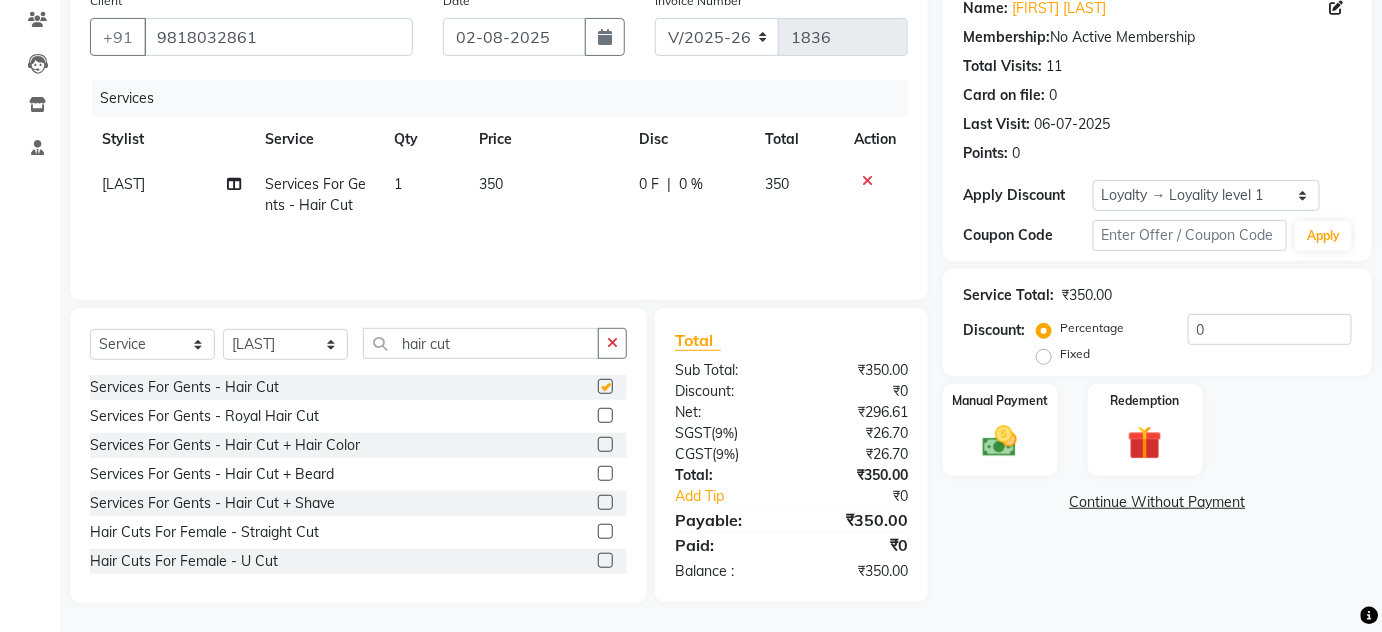 checkbox on "false" 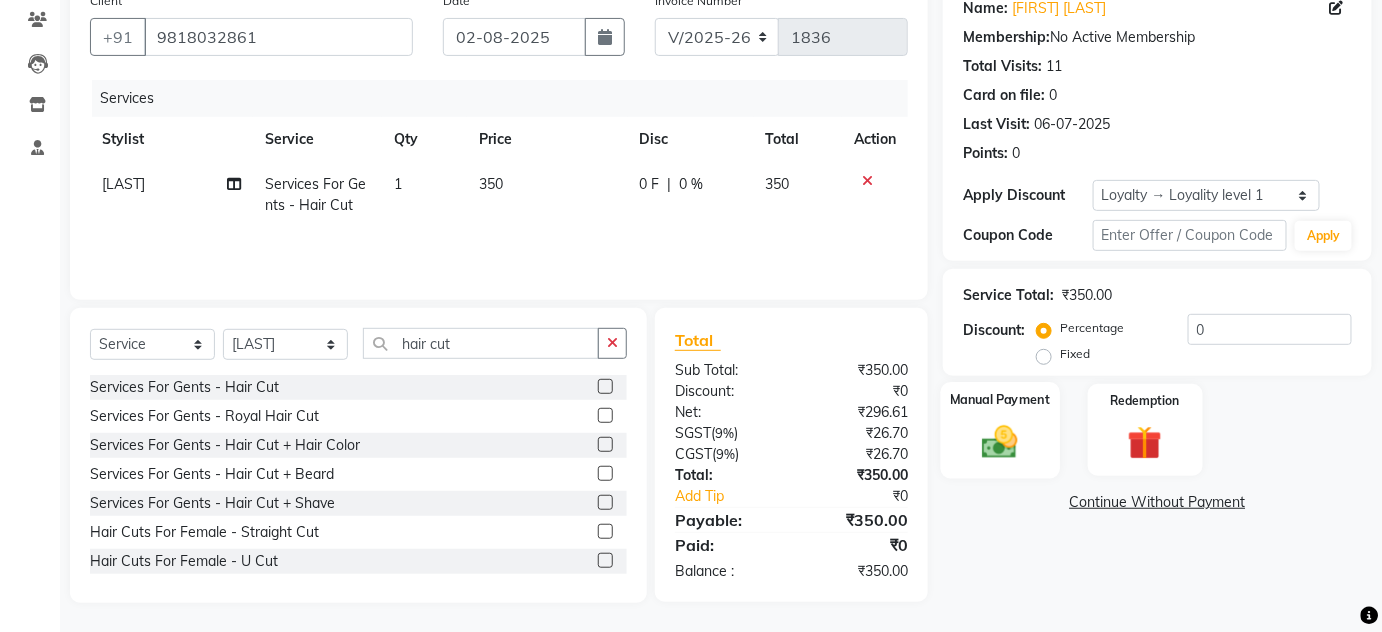 click on "Manual Payment" 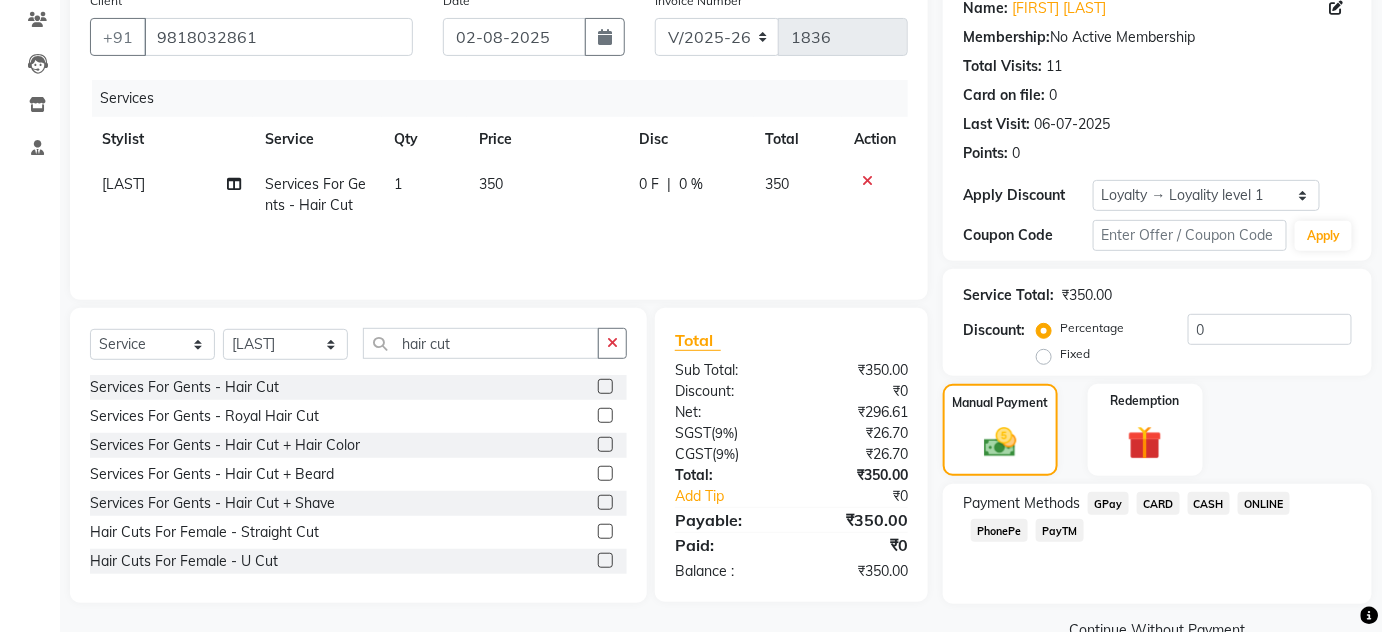 click on "CASH" 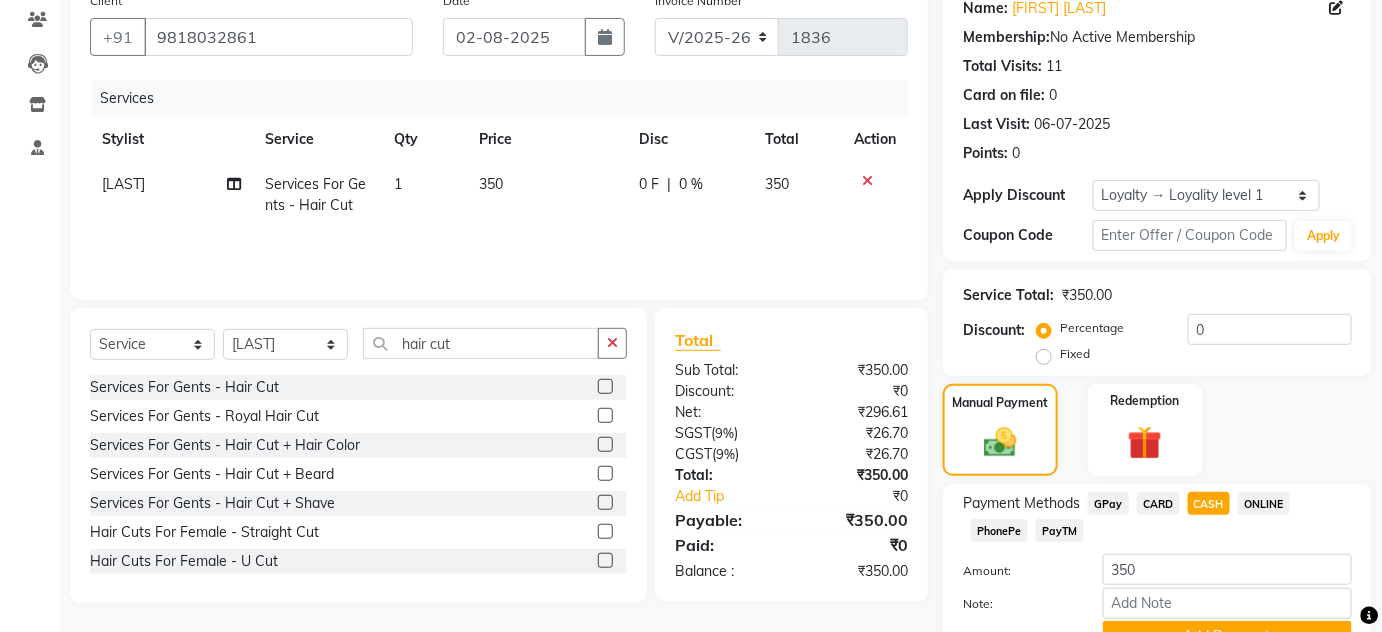 scroll, scrollTop: 266, scrollLeft: 0, axis: vertical 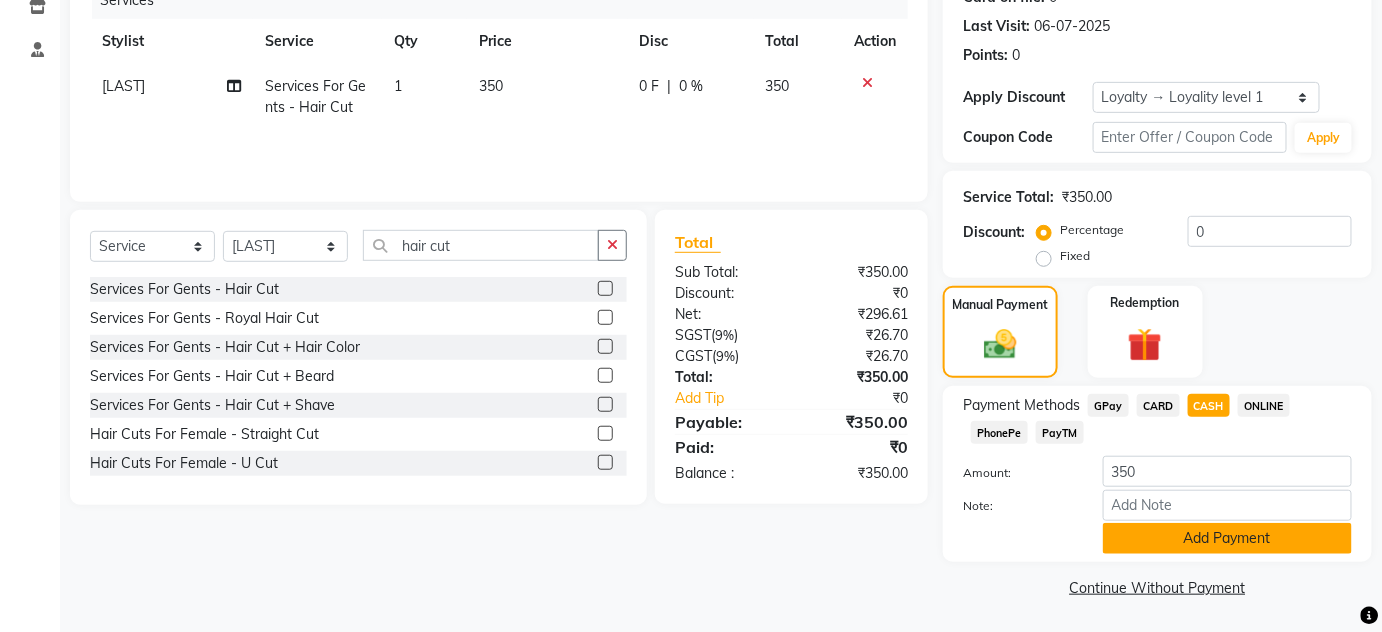 click on "Add Payment" 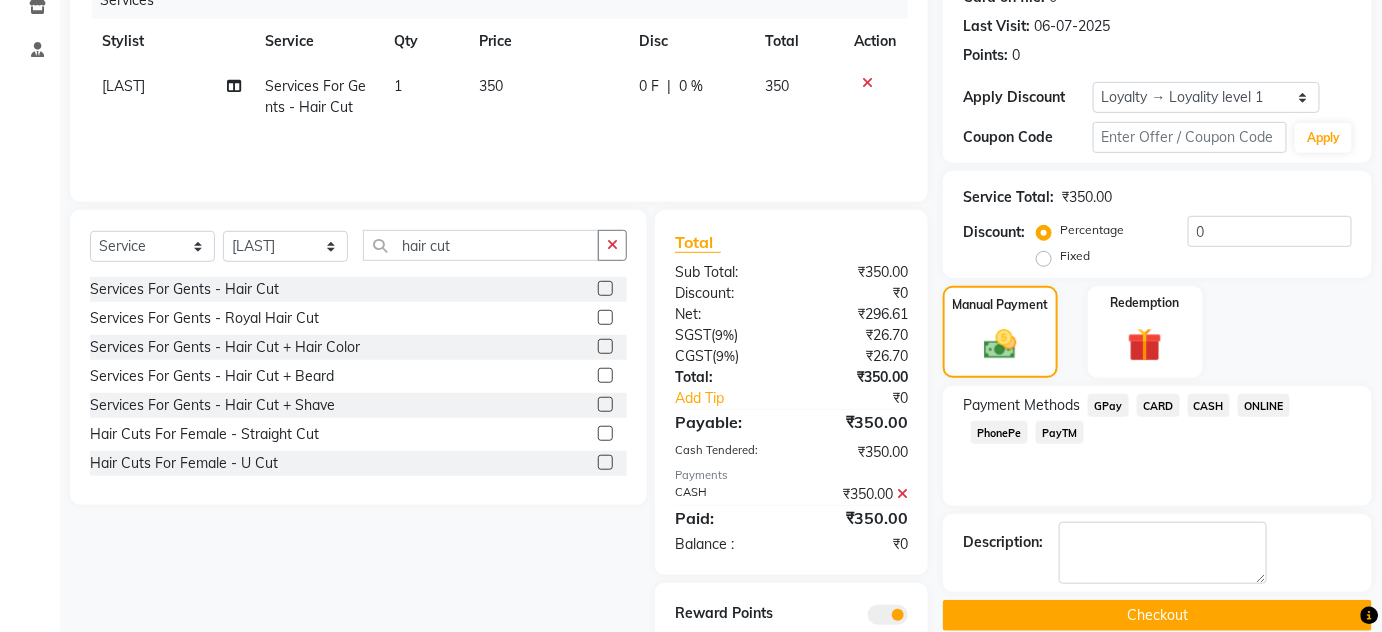 scroll, scrollTop: 336, scrollLeft: 0, axis: vertical 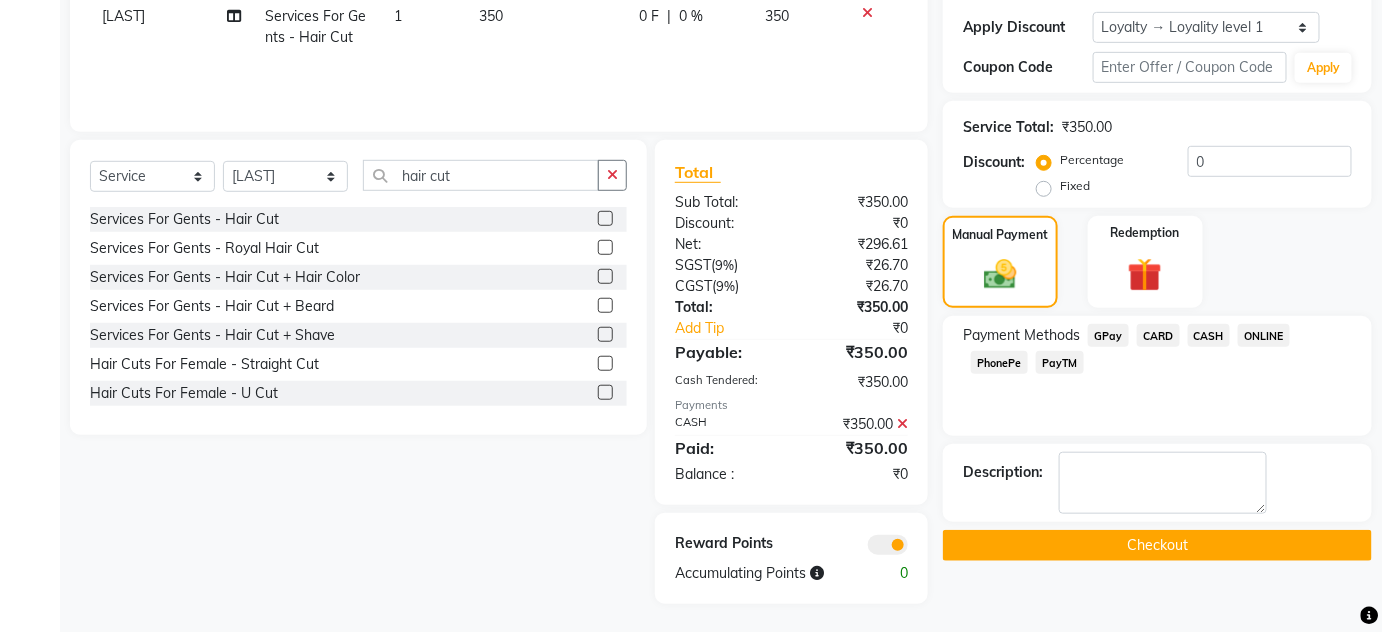 click on "Checkout" 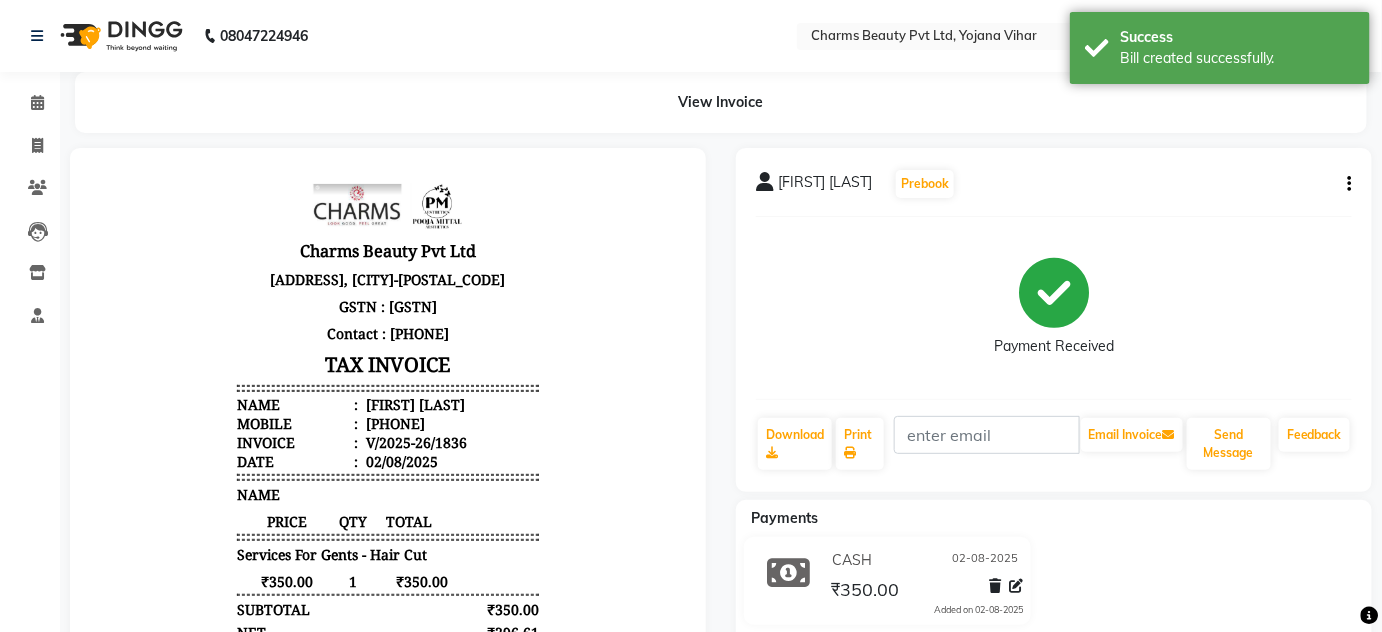 scroll, scrollTop: 0, scrollLeft: 0, axis: both 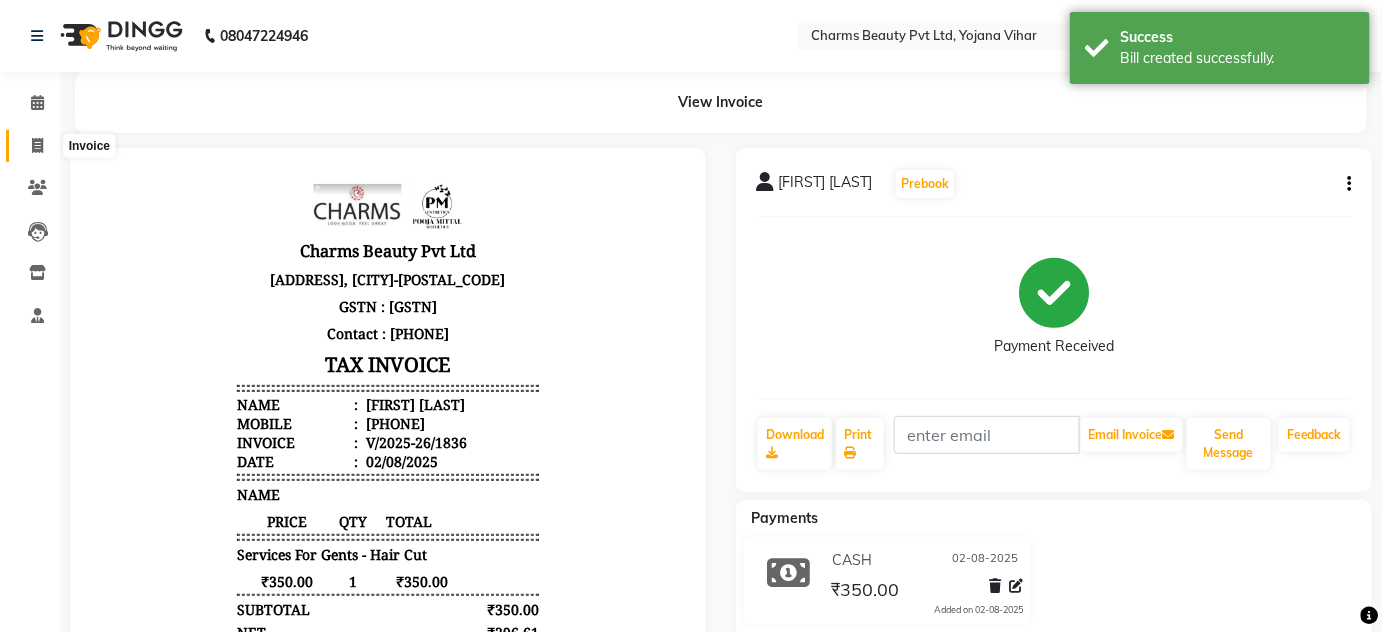 click 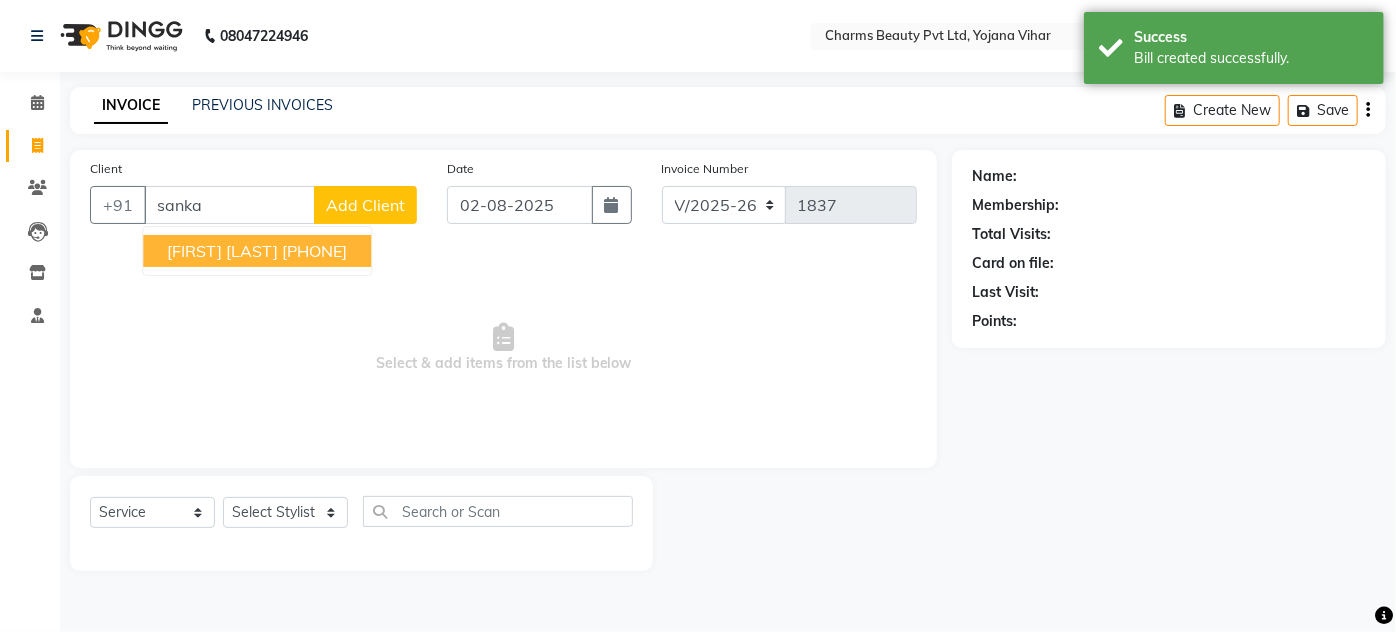 click on "[FIRST] [LAST]" at bounding box center (222, 251) 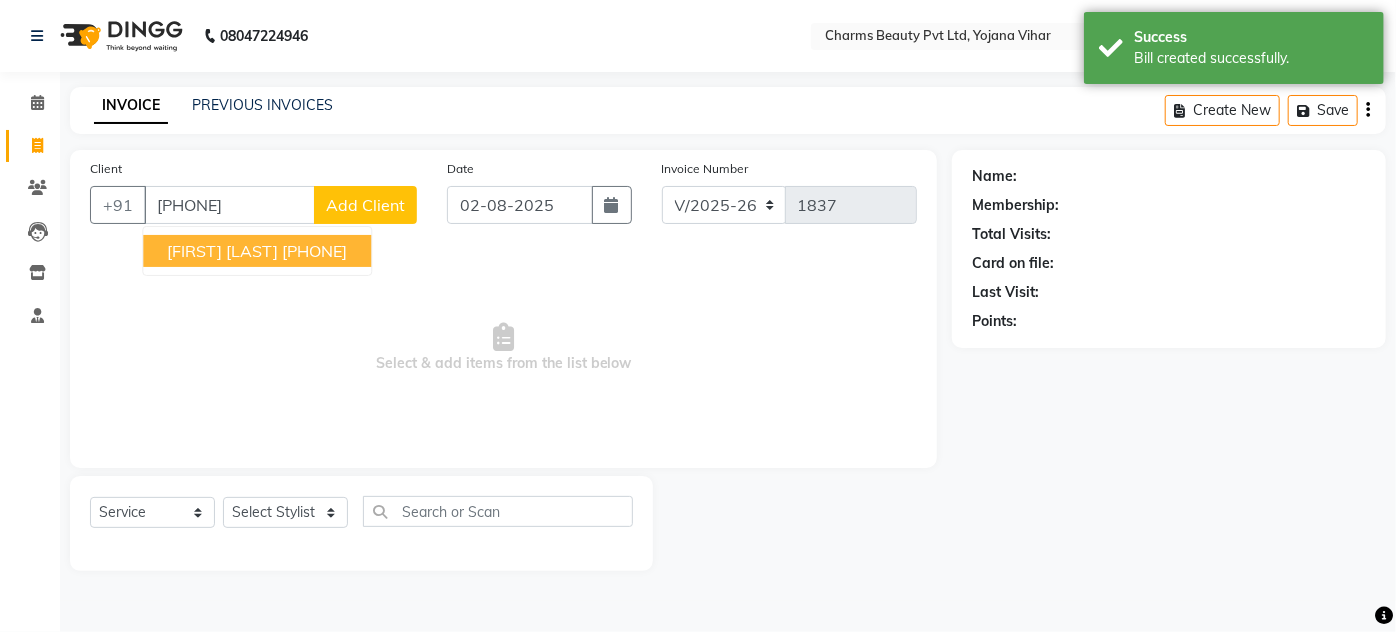 type on "[PHONE]" 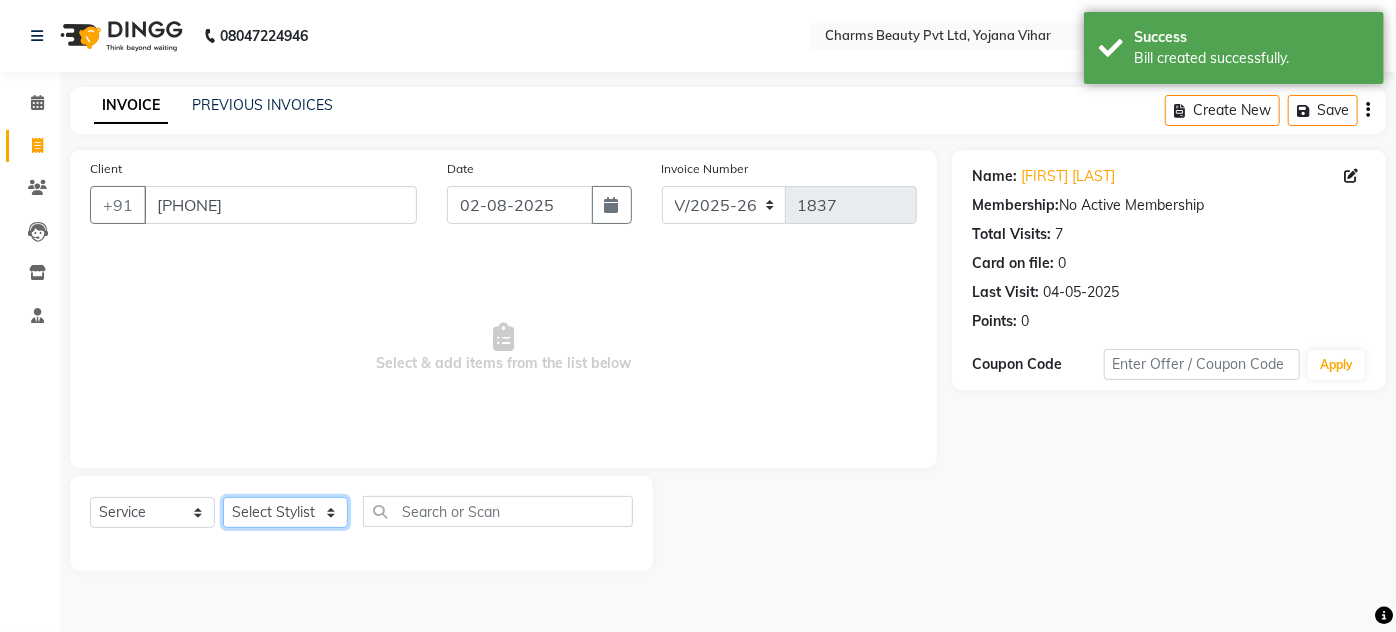 click on "Select Stylist Aarti Asif AZIZA BOBBY CHARMAYNE CHARMS DR. POOJA MITTAL HINA HUSSAN NOSHAD RANI RAVI SOOD  SAKSHI SANTOSH SAPNA TABBASUM" 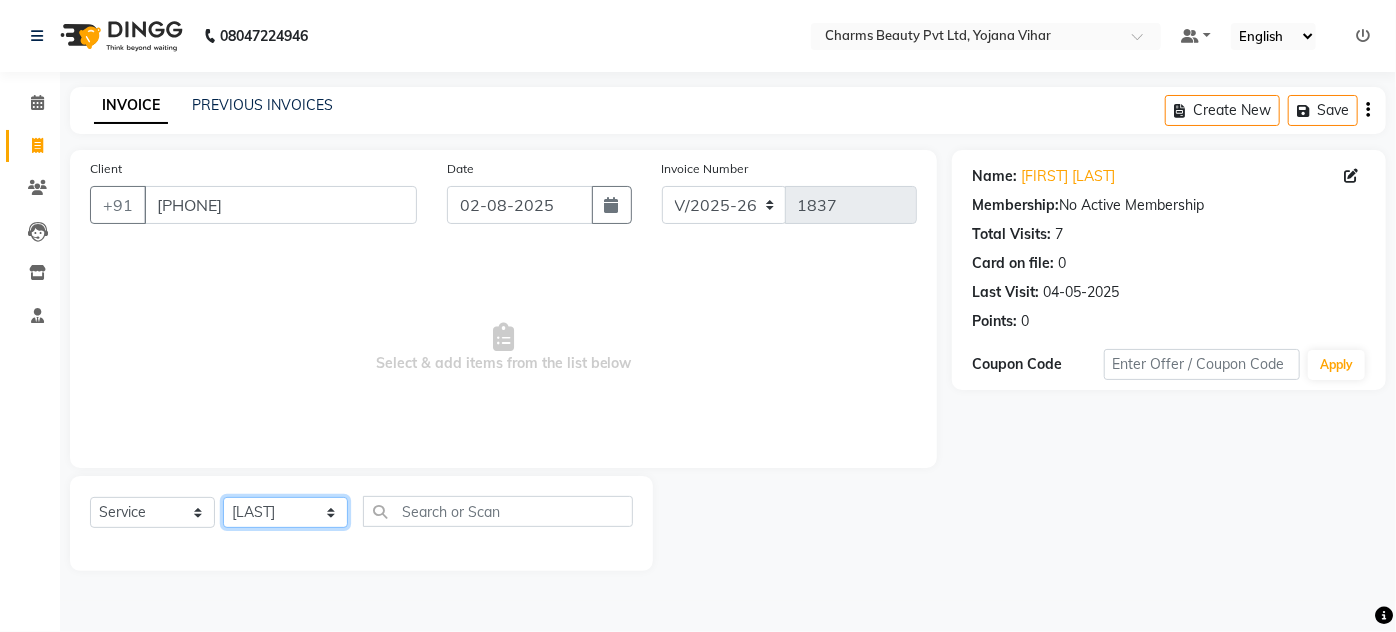 click on "Select Stylist Aarti Asif AZIZA BOBBY CHARMAYNE CHARMS DR. POOJA MITTAL HINA HUSSAN NOSHAD RANI RAVI SOOD  SAKSHI SANTOSH SAPNA TABBASUM" 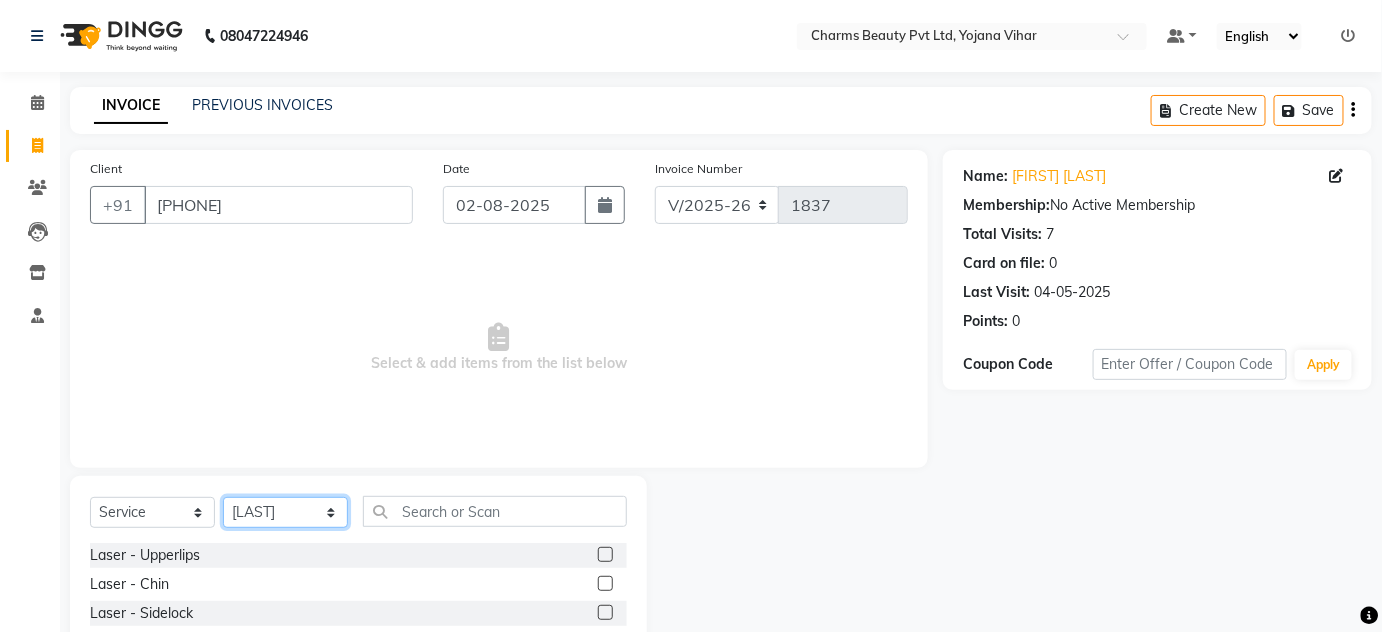 click on "Select Stylist Aarti Asif AZIZA BOBBY CHARMAYNE CHARMS DR. POOJA MITTAL HINA HUSSAN NOSHAD RANI RAVI SOOD  SAKSHI SANTOSH SAPNA TABBASUM" 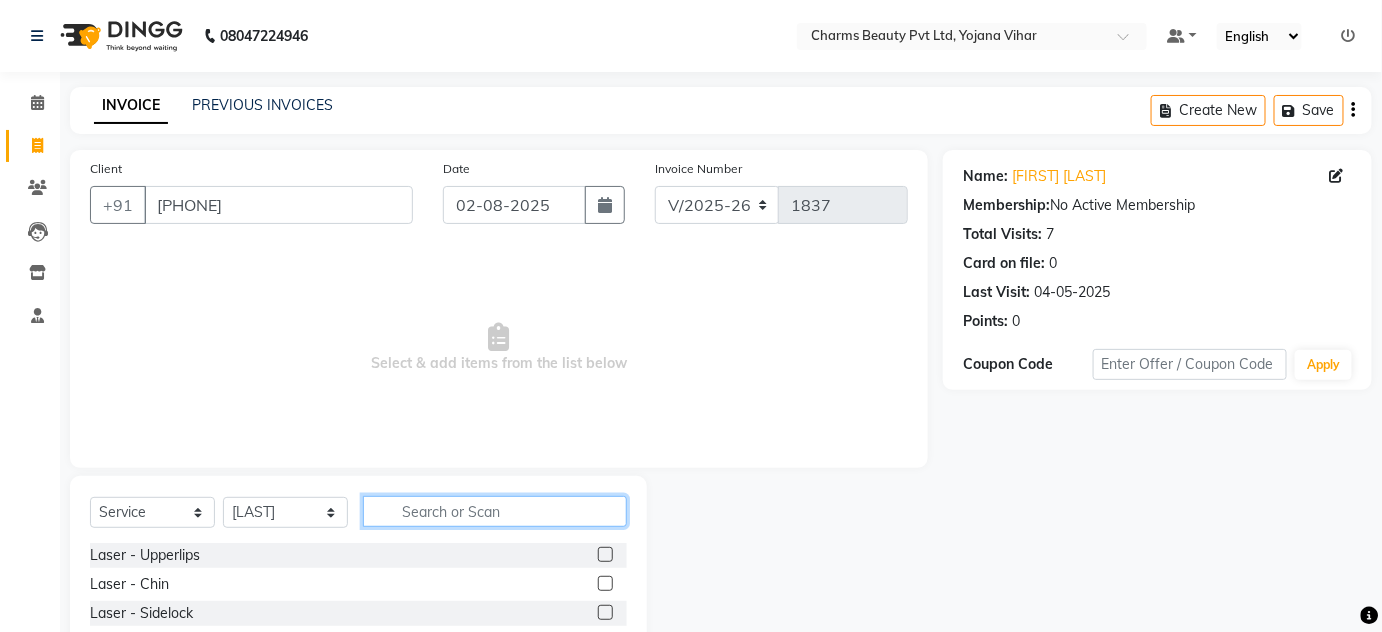 click 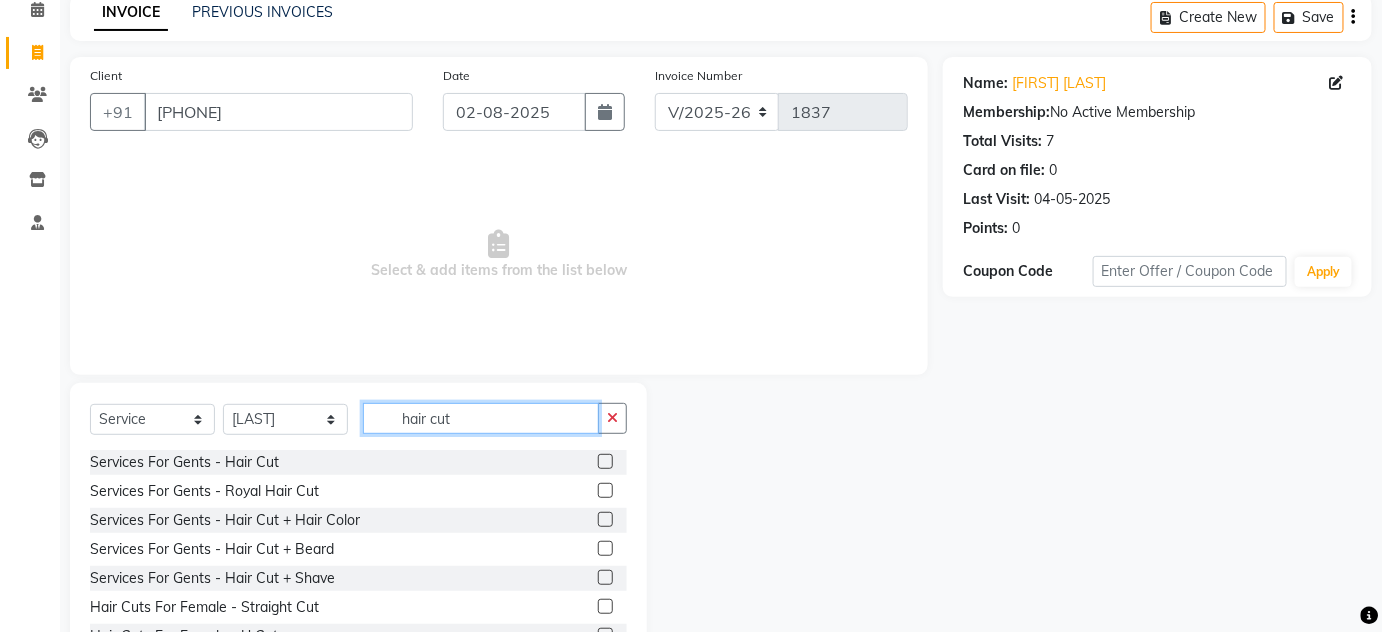 scroll, scrollTop: 168, scrollLeft: 0, axis: vertical 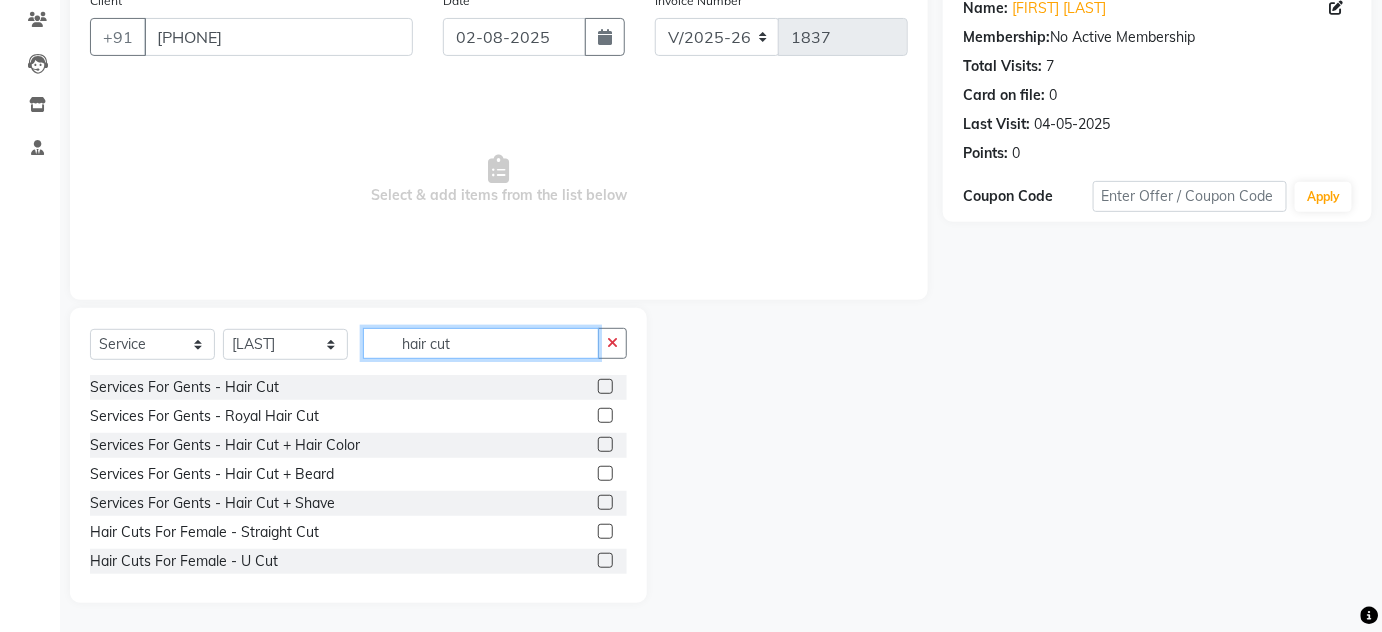 type on "hair cut" 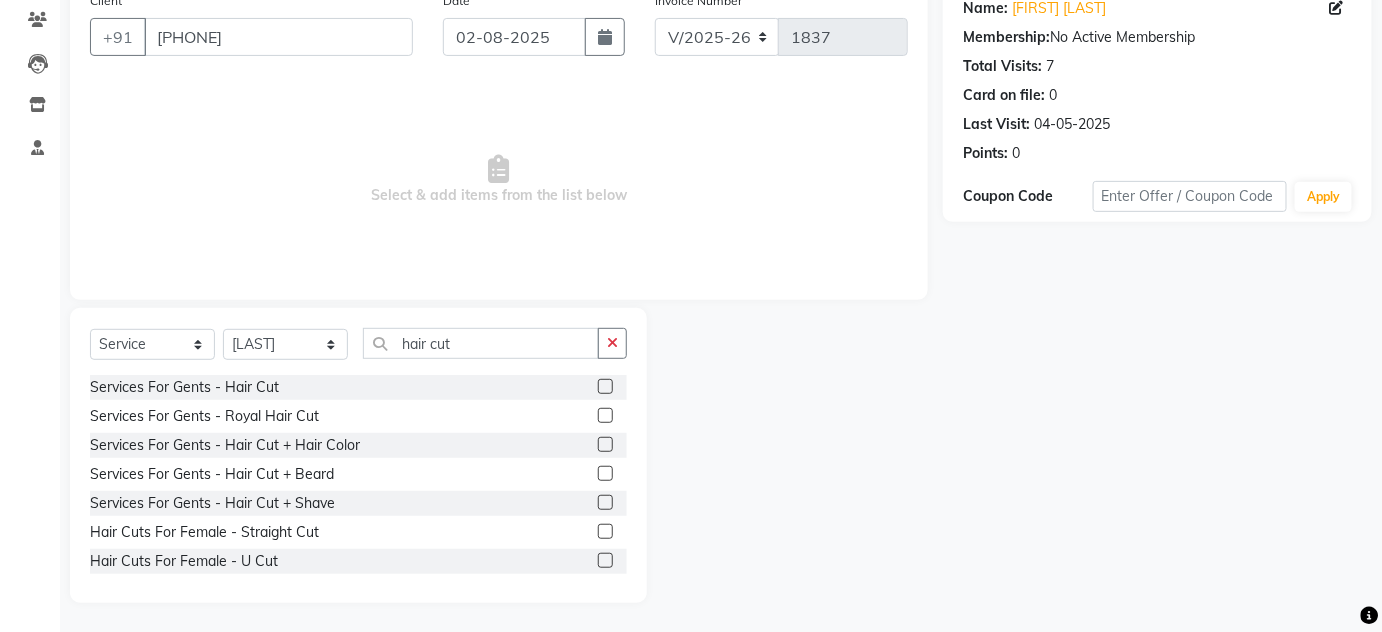 click 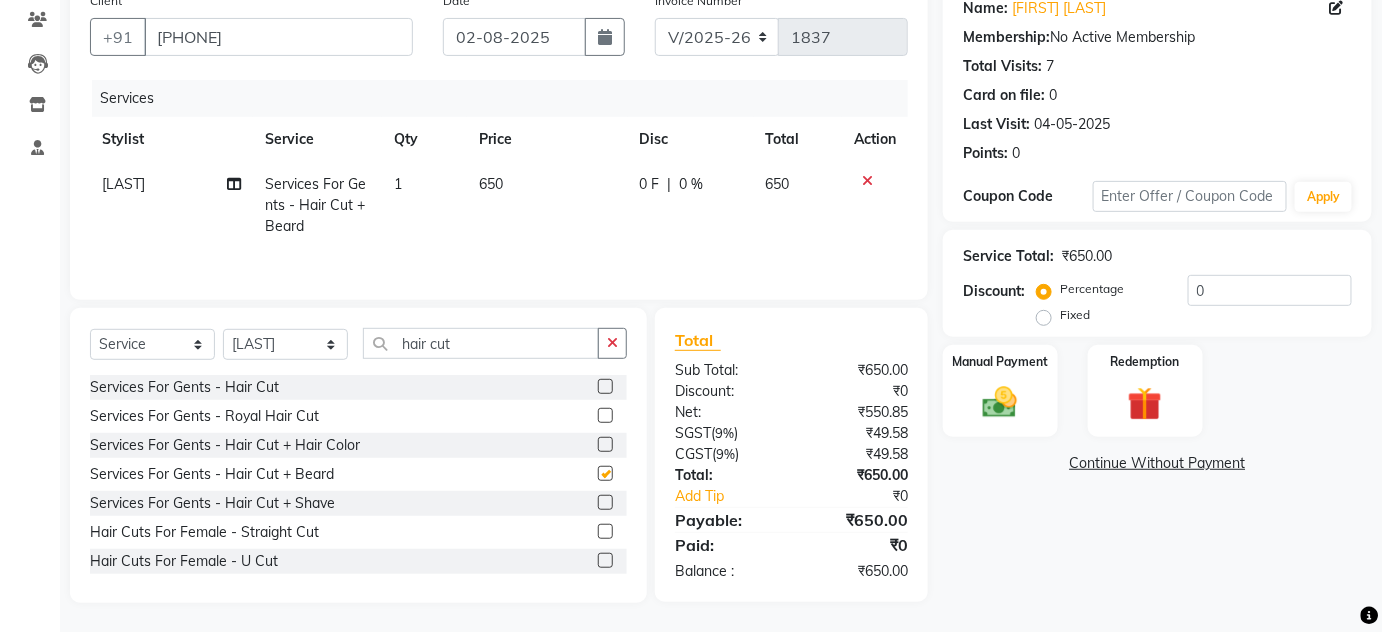 checkbox on "false" 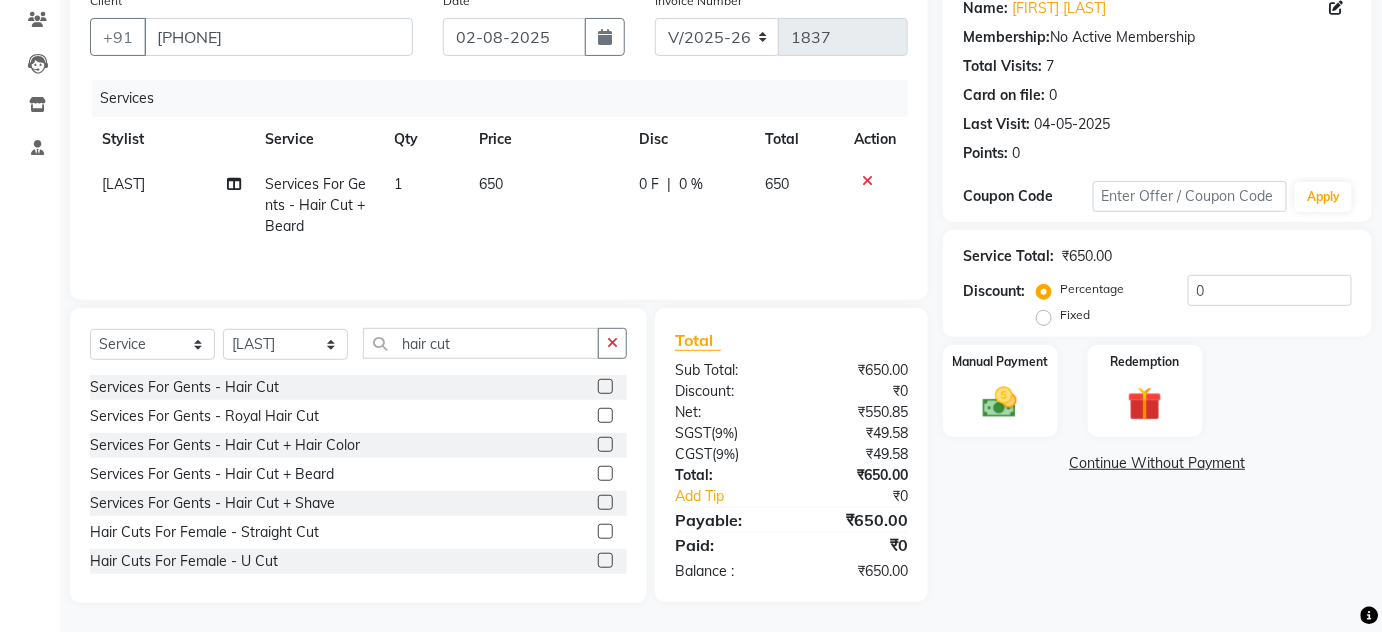 click on "Name: [FIRST] [LAST] Membership:  No Active Membership  Total Visits:  7 Card on file:  0 Last Visit:   04-05-2025 Points:   0  Coupon Code Apply Service Total:  ₹650.00  Discount:  Percentage   Fixed  0 Manual Payment Redemption  Continue Without Payment" 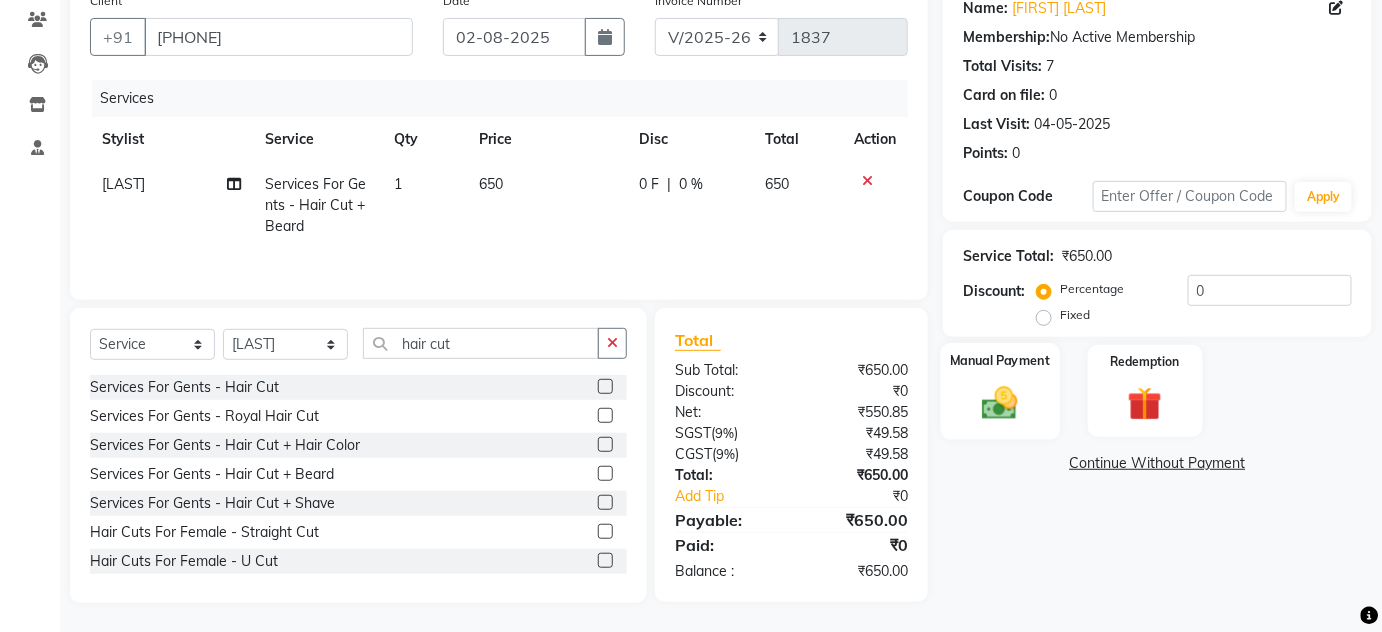 click on "Manual Payment" 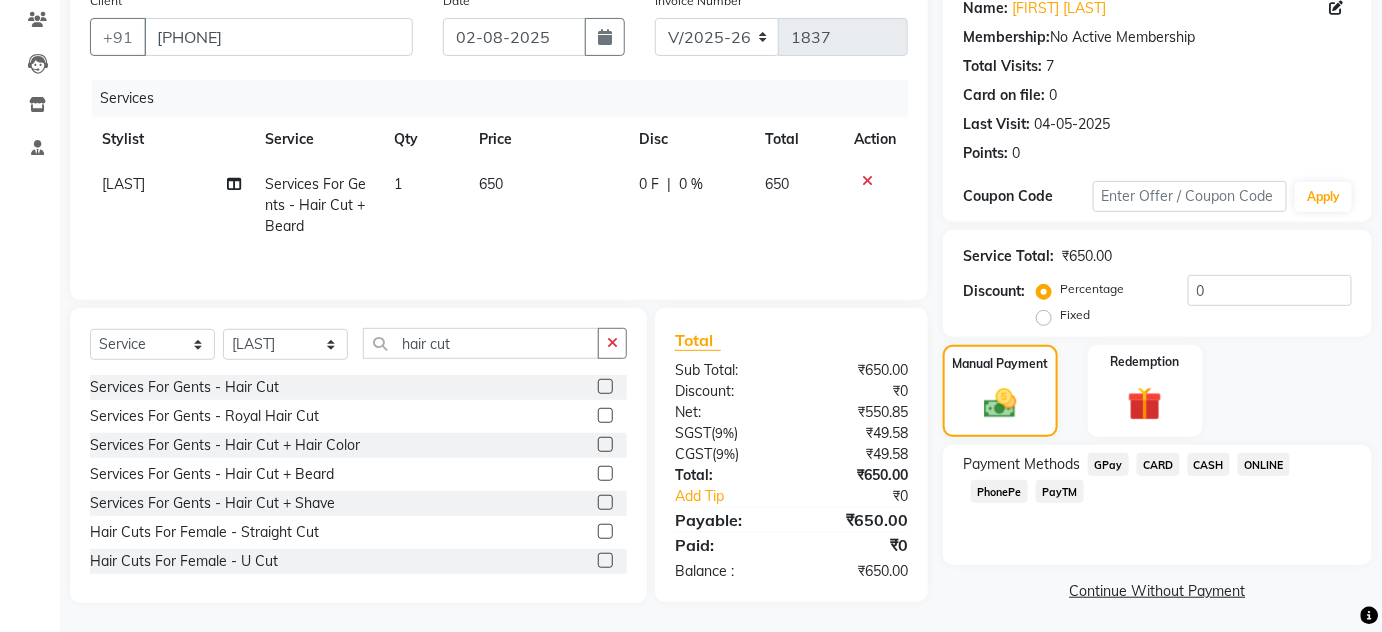 click on "PayTM" 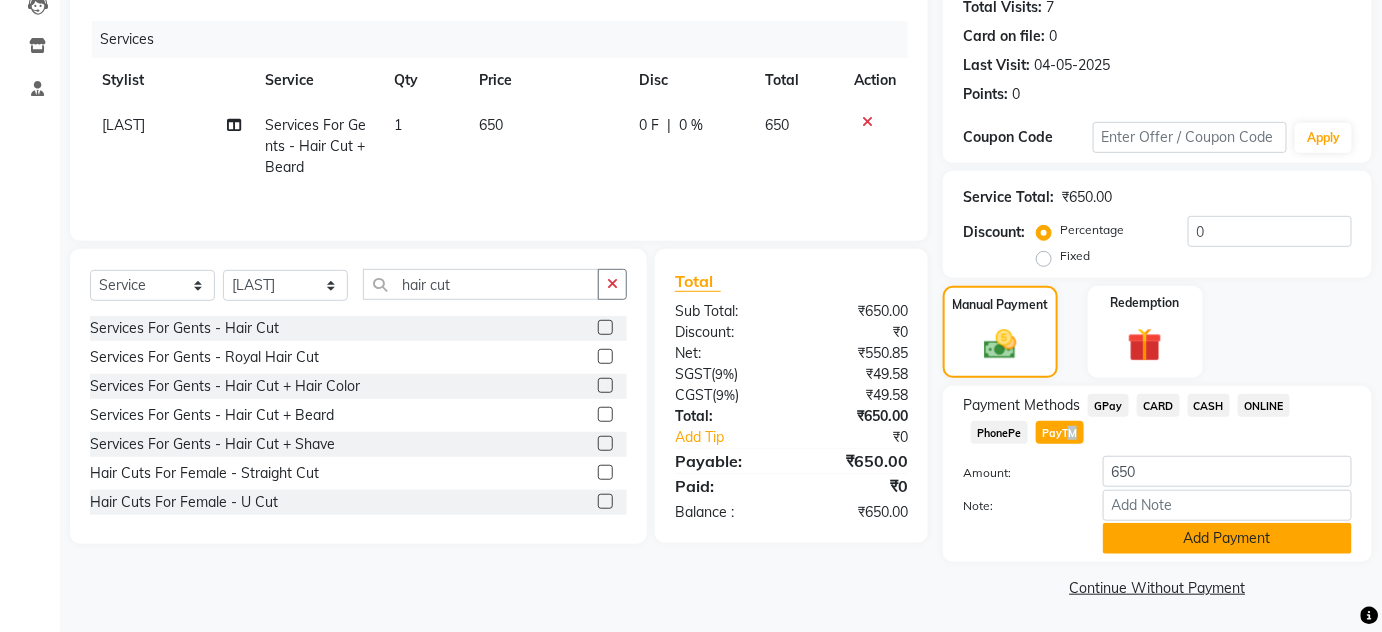 click on "Add Payment" 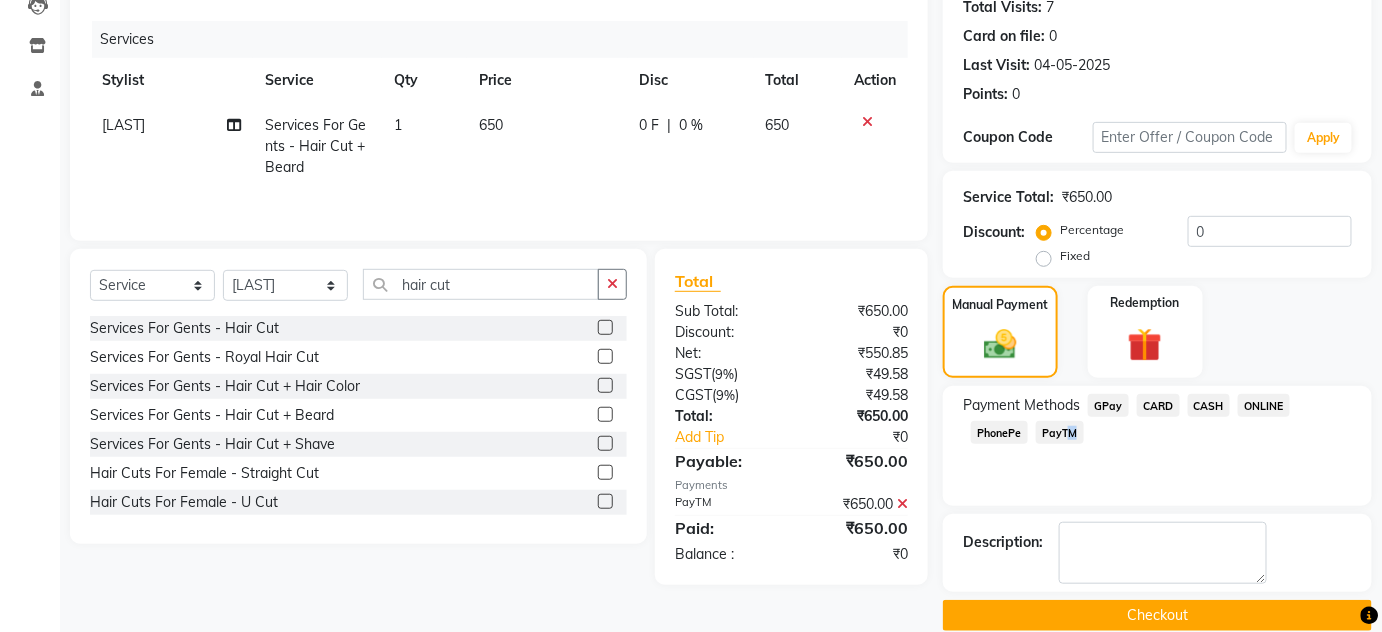 scroll, scrollTop: 254, scrollLeft: 0, axis: vertical 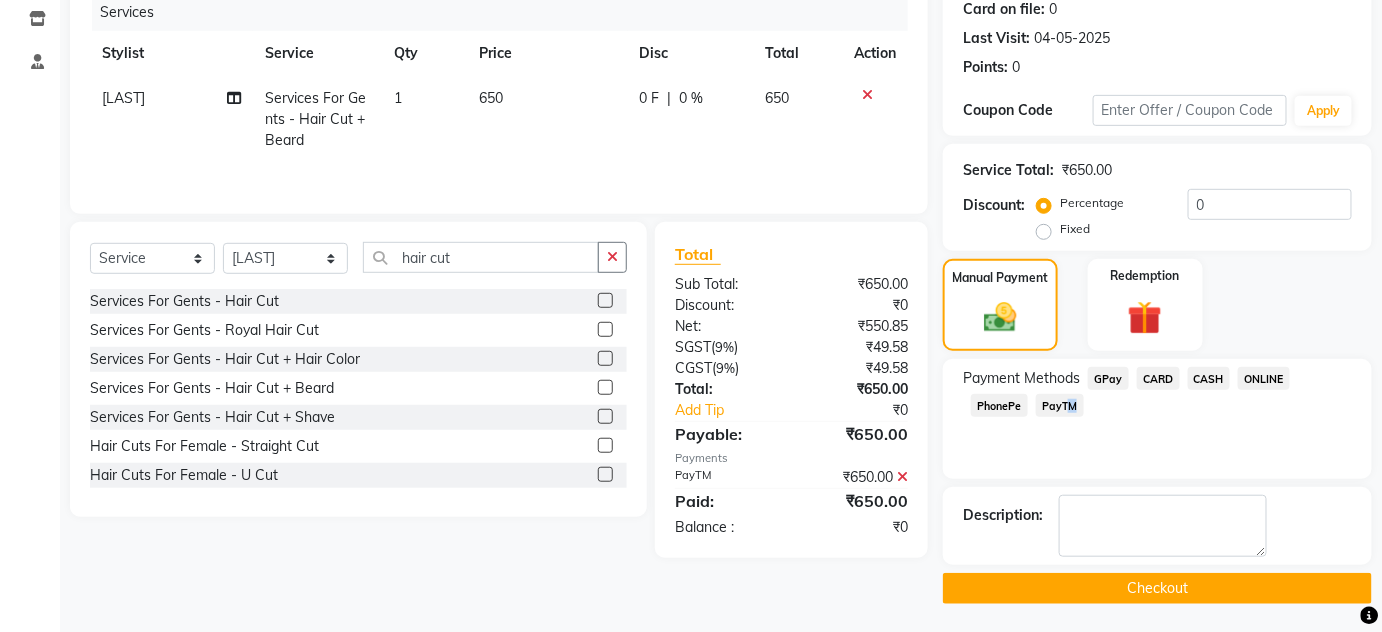 click on "Checkout" 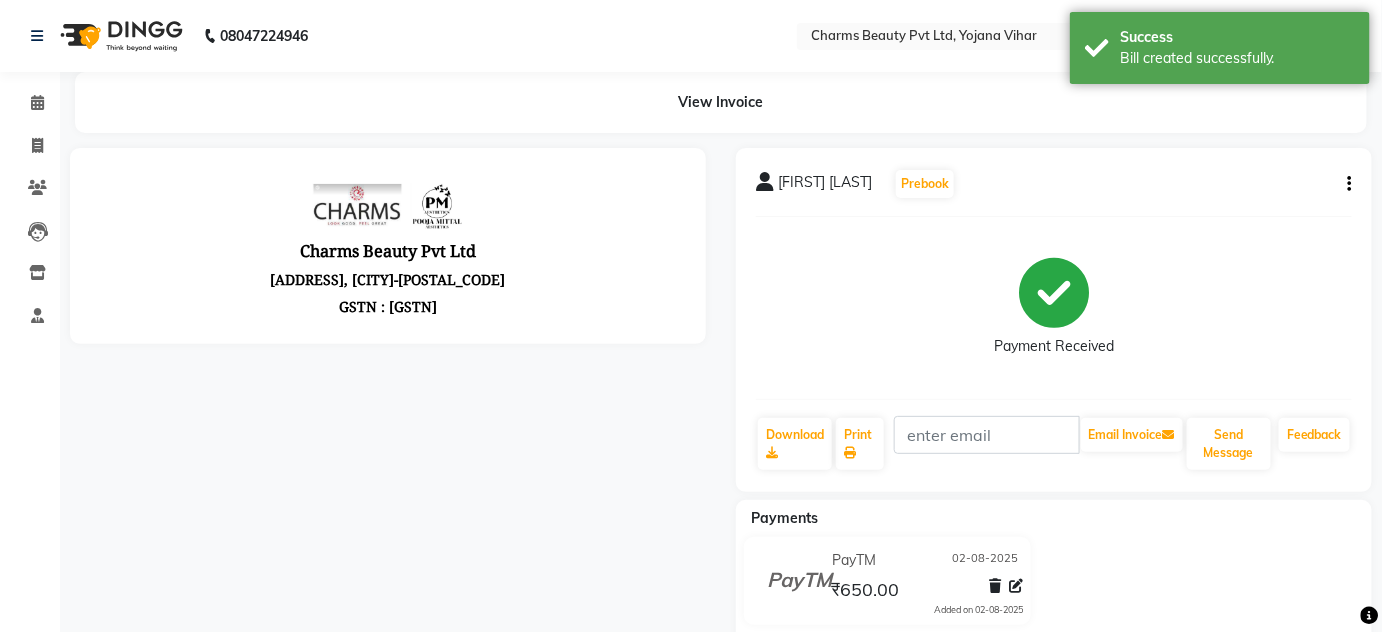 scroll, scrollTop: 0, scrollLeft: 0, axis: both 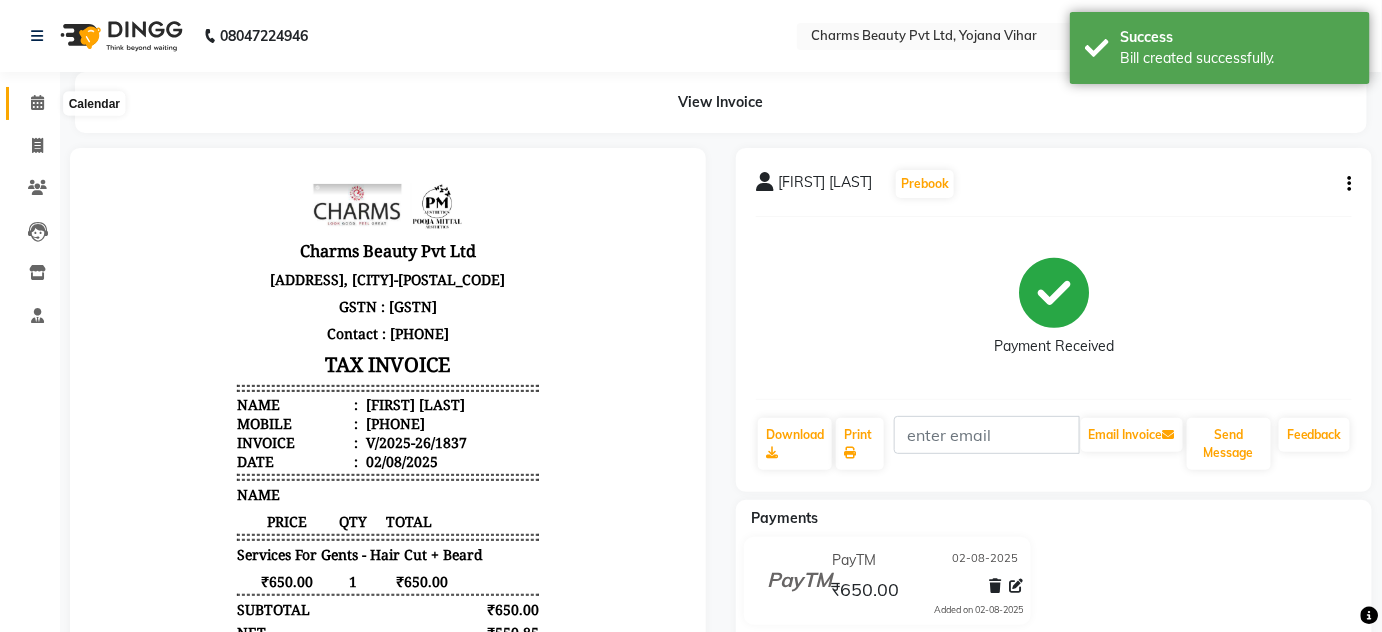 click 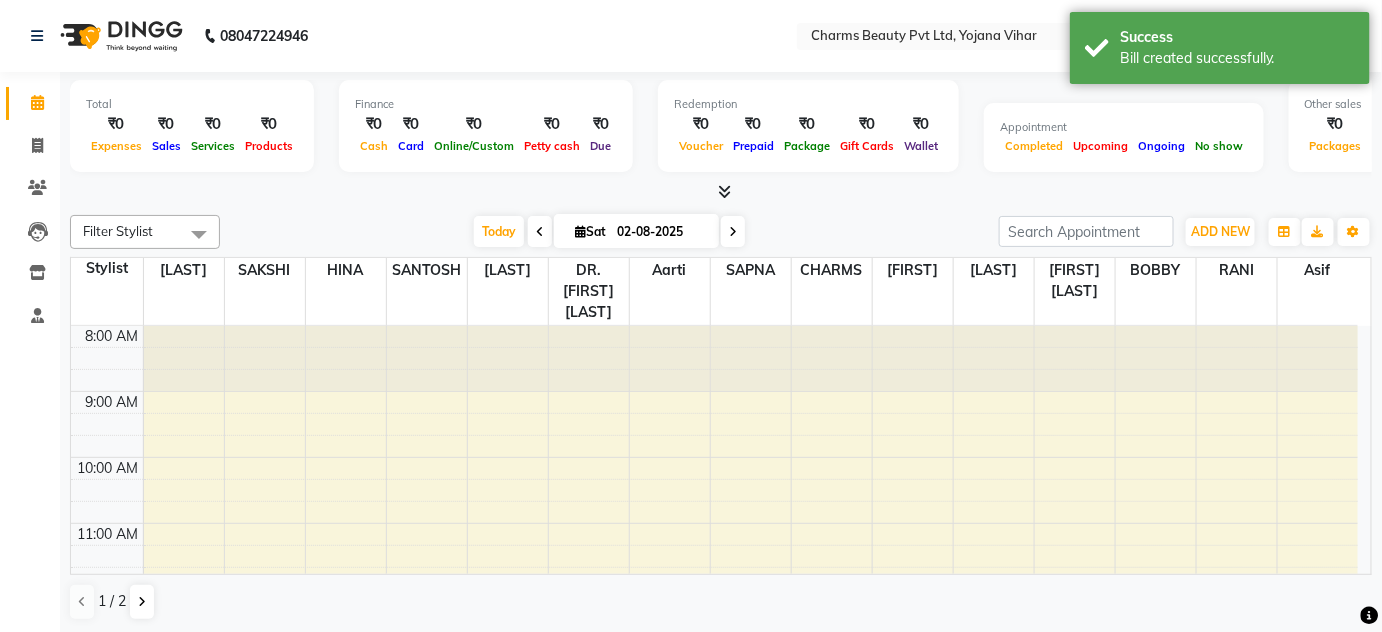 scroll, scrollTop: 0, scrollLeft: 0, axis: both 